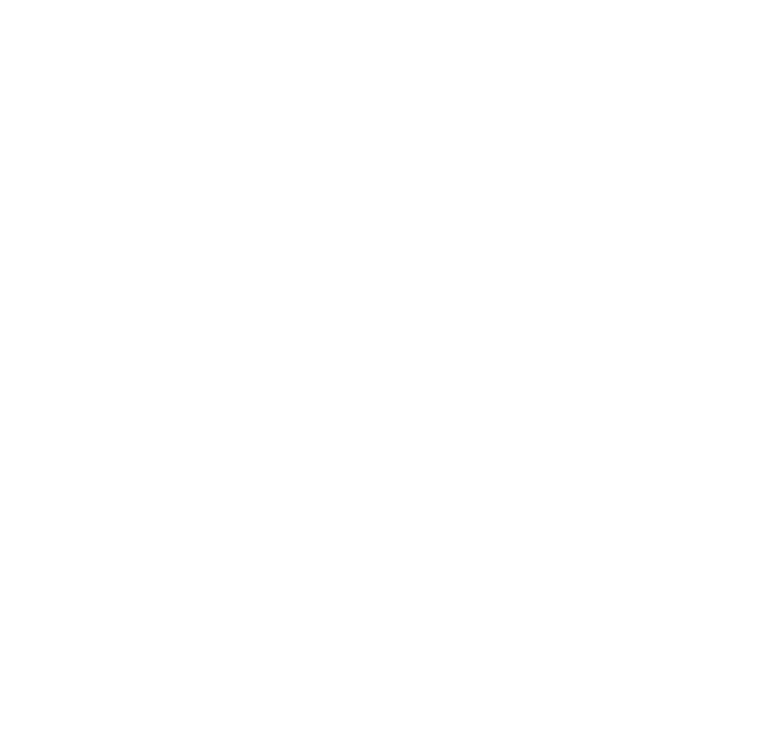 scroll, scrollTop: 0, scrollLeft: 0, axis: both 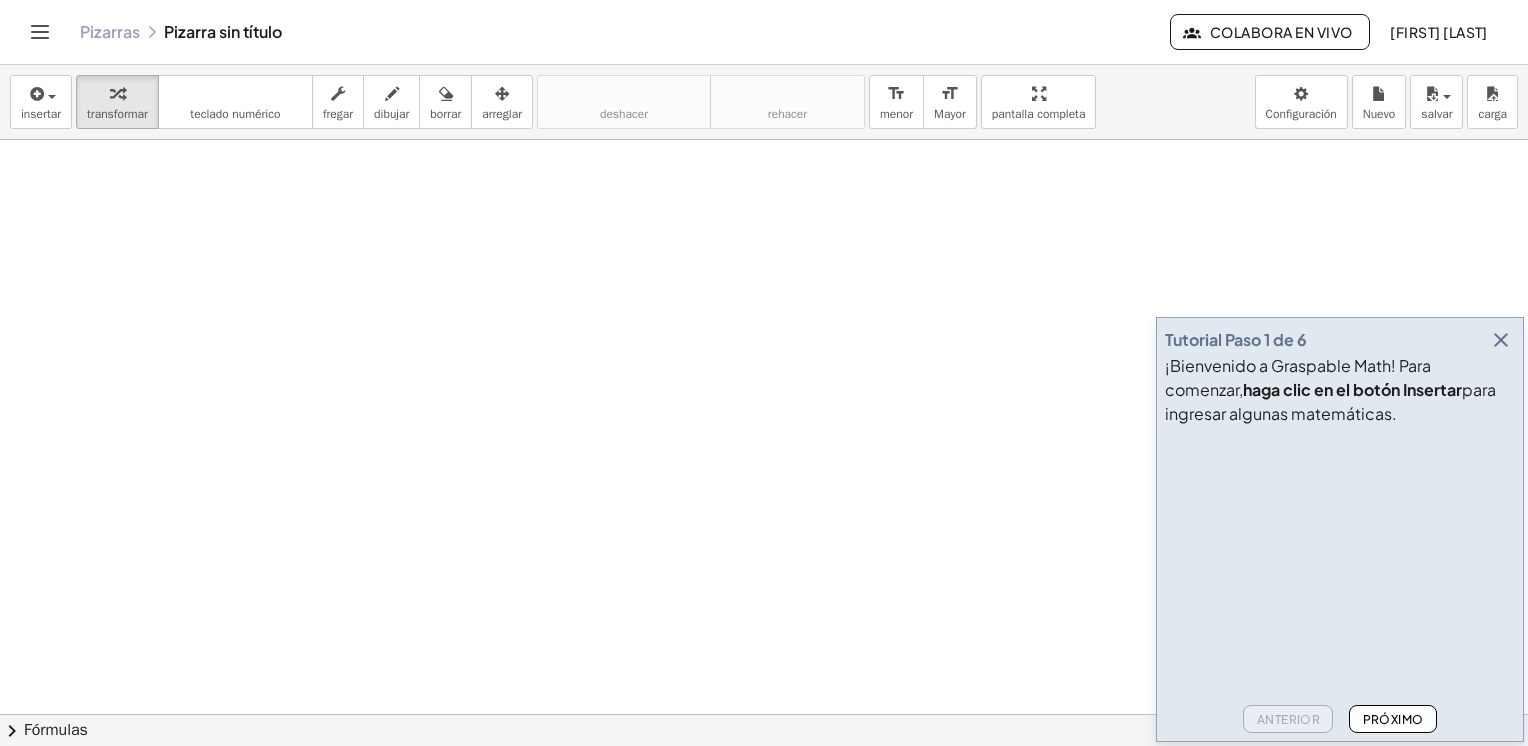 click at bounding box center (764, 780) 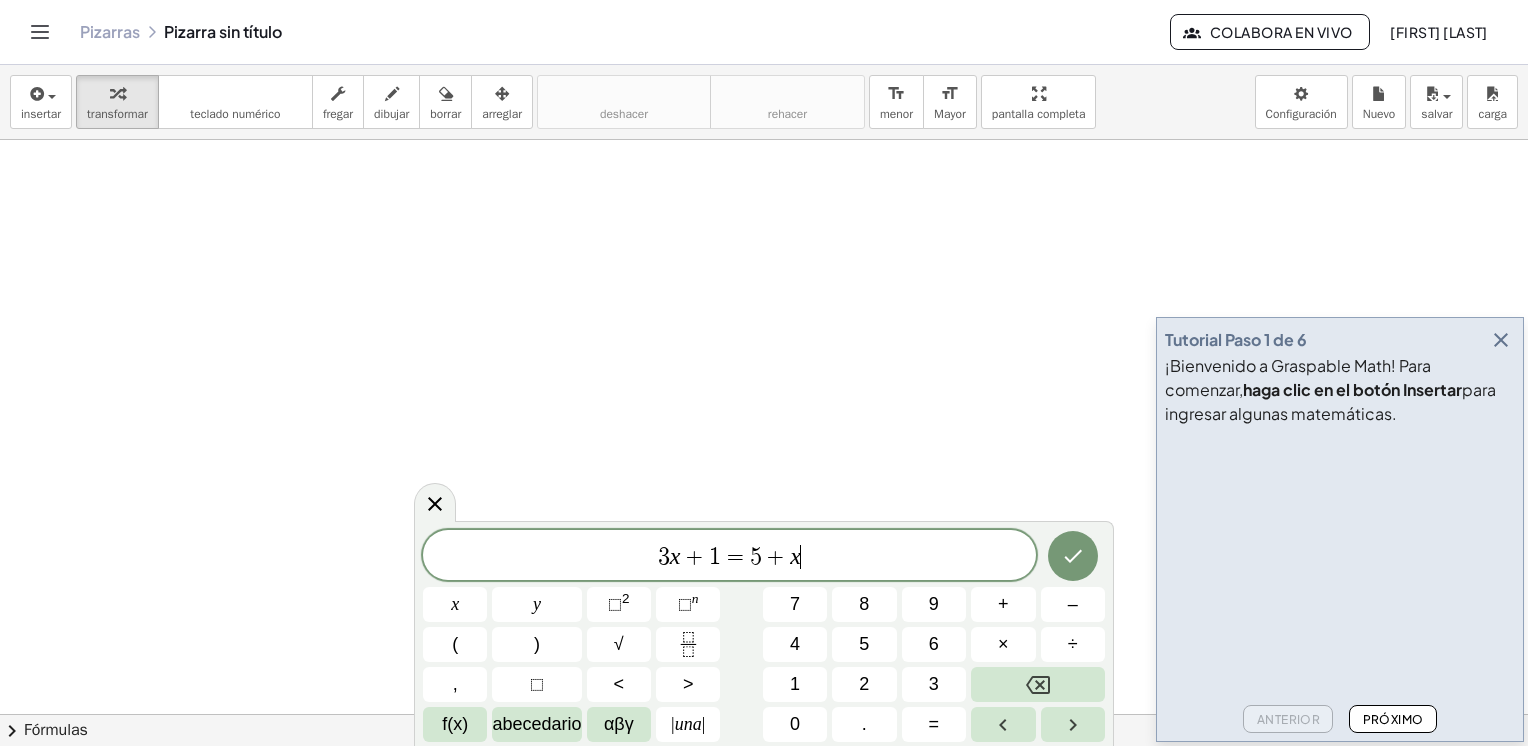 click at bounding box center [764, 780] 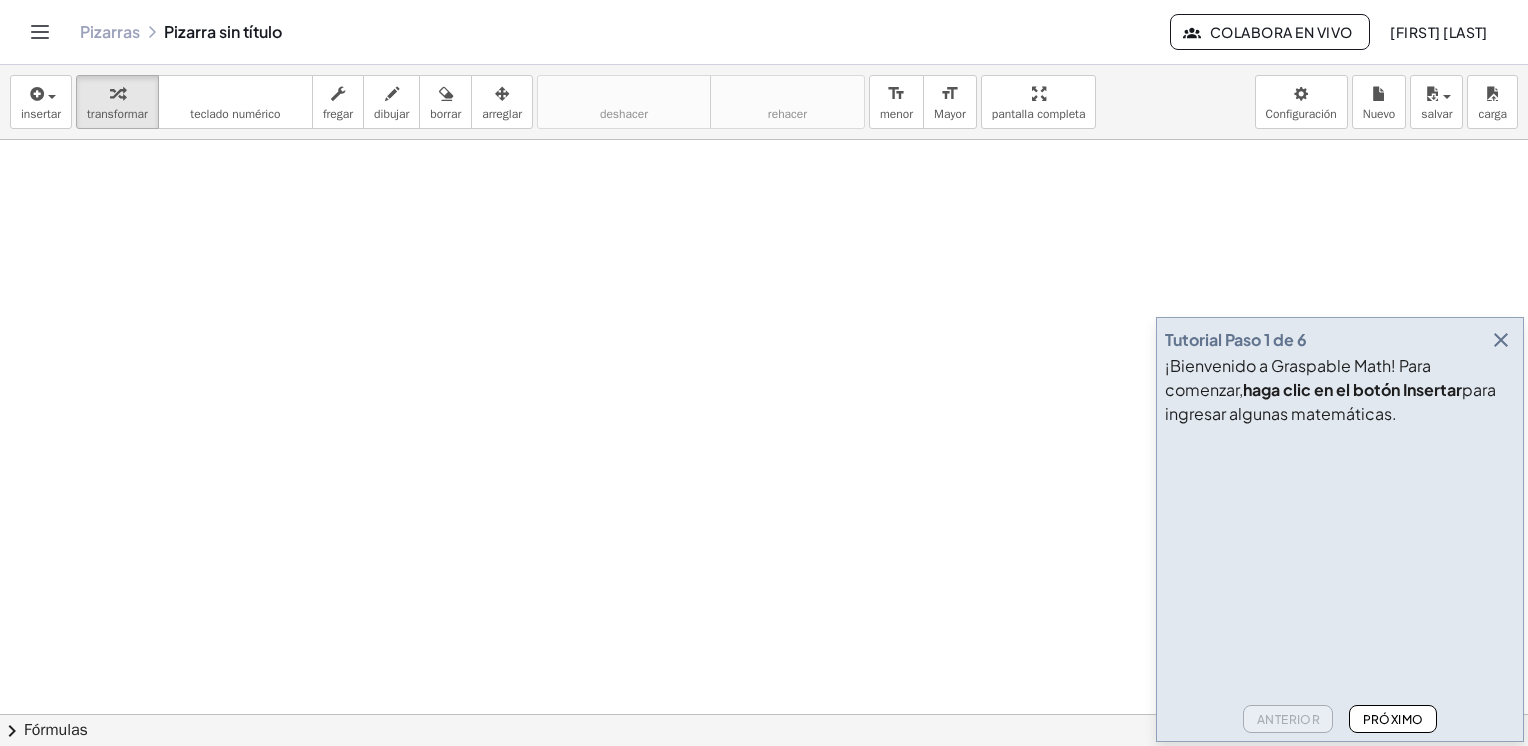 click at bounding box center [764, 780] 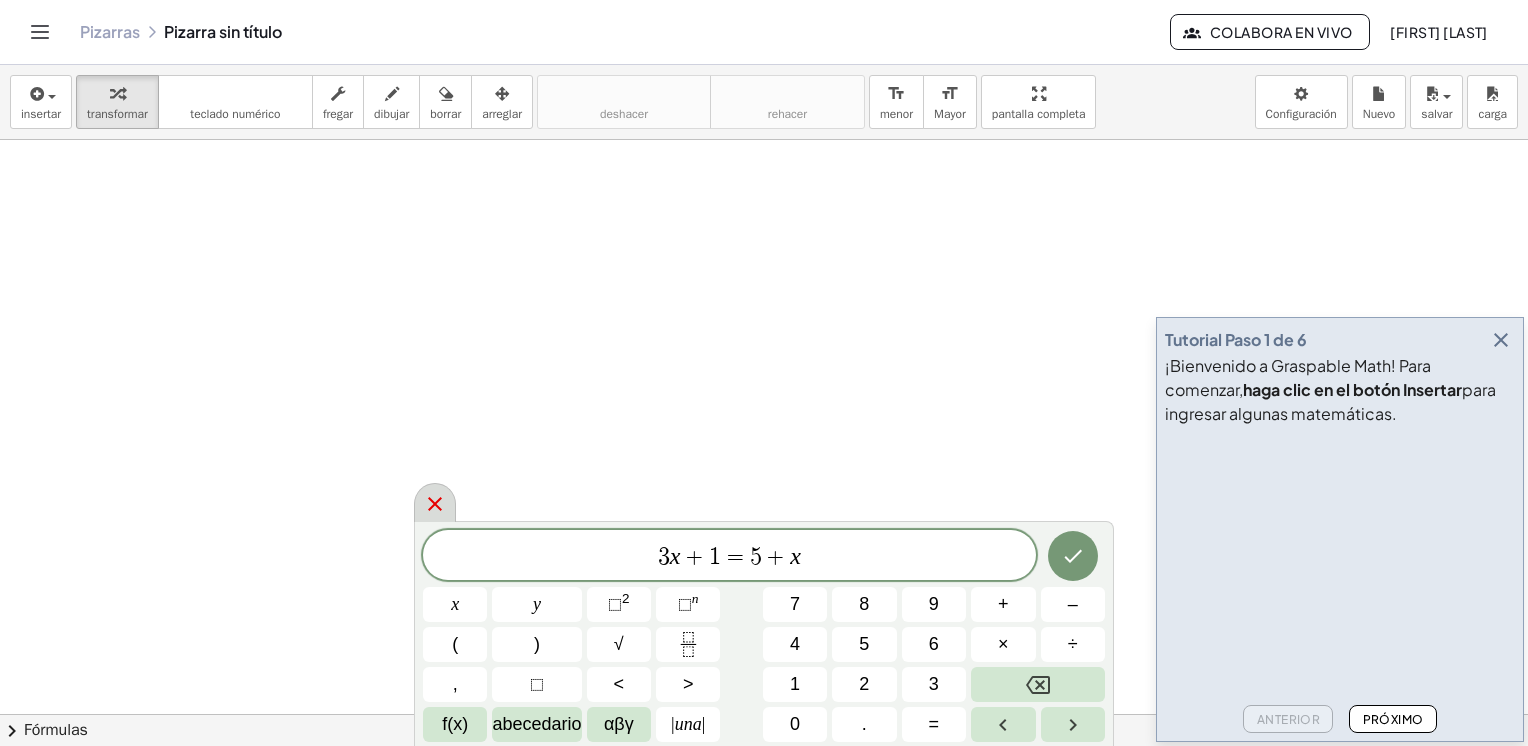 click 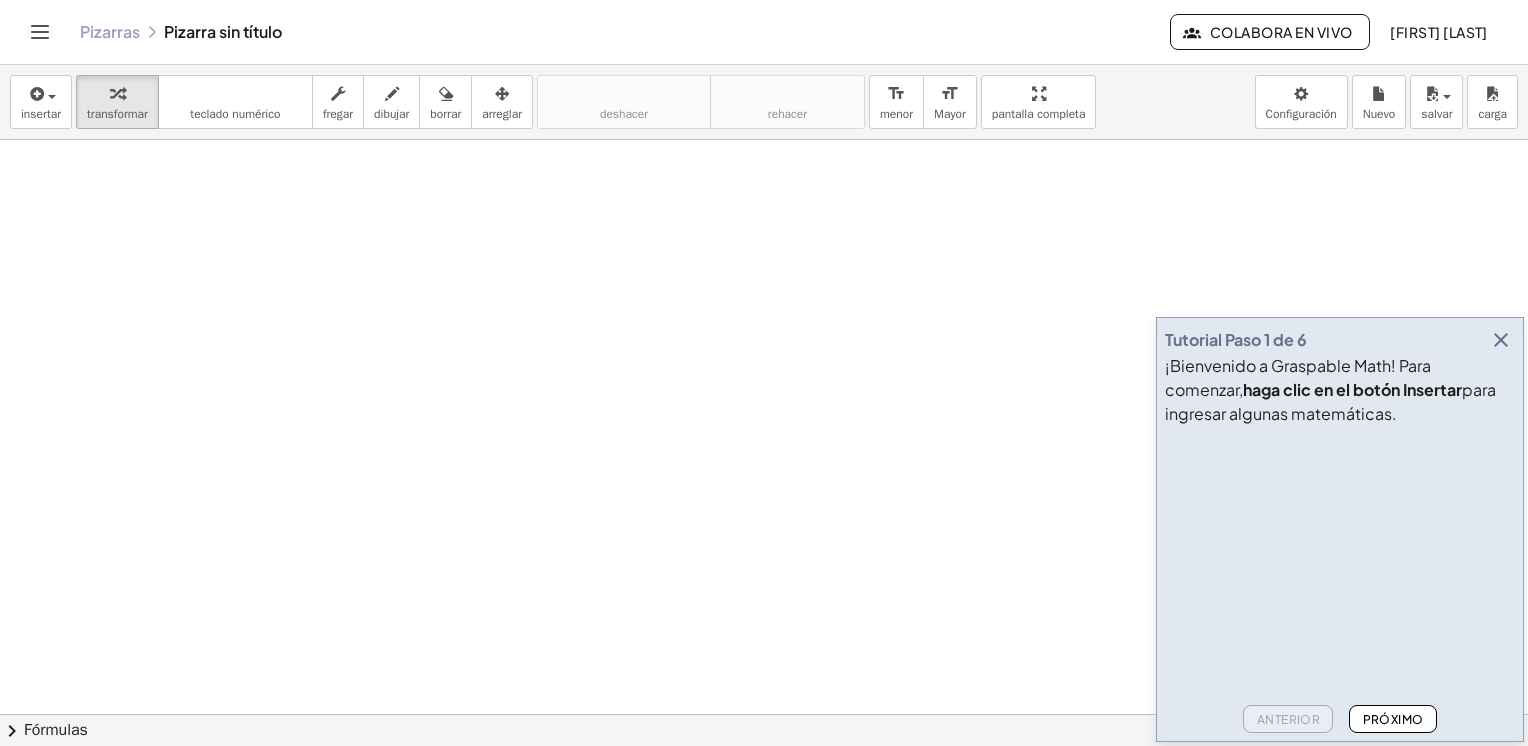 click on "Tutorial Paso 1 de 6" at bounding box center [1340, 340] 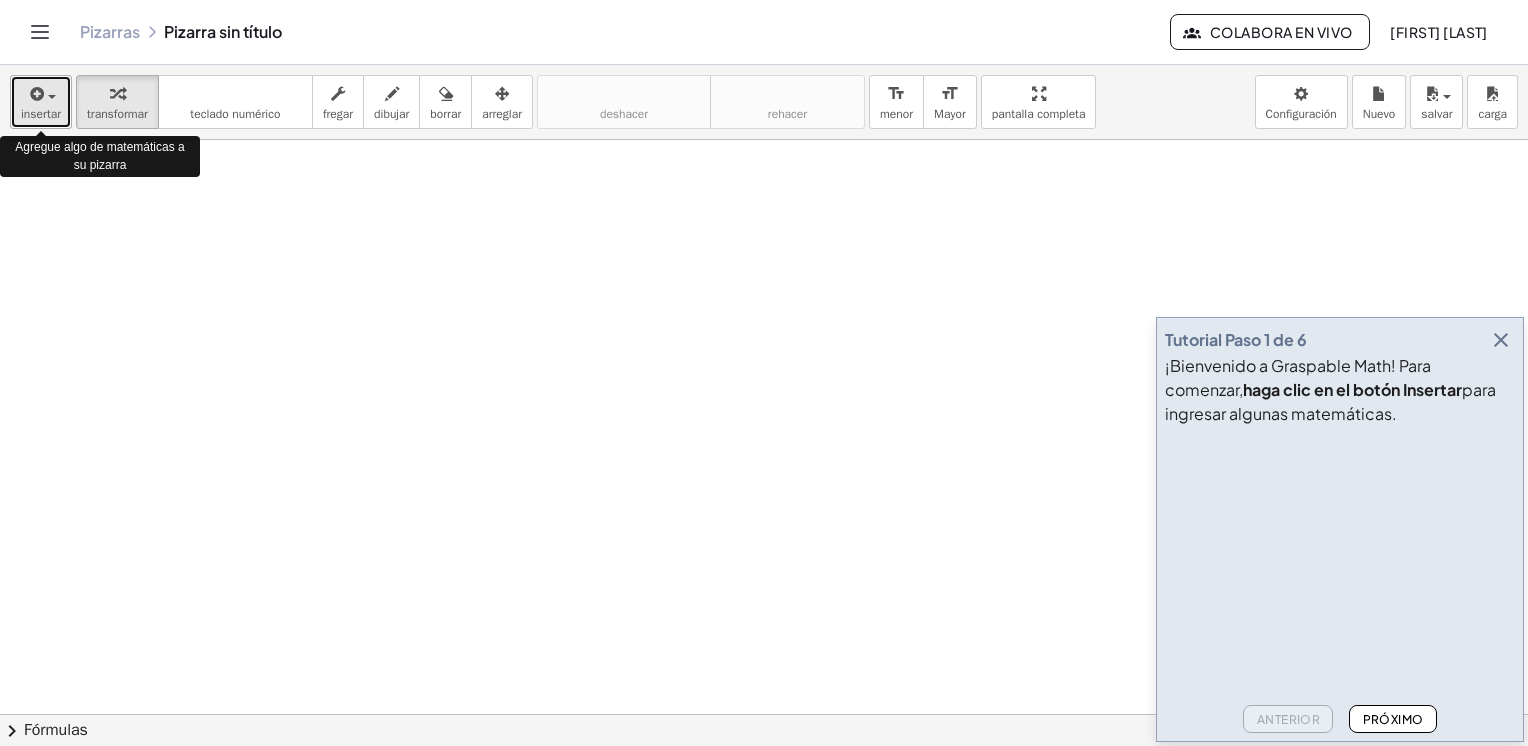 click at bounding box center [41, 93] 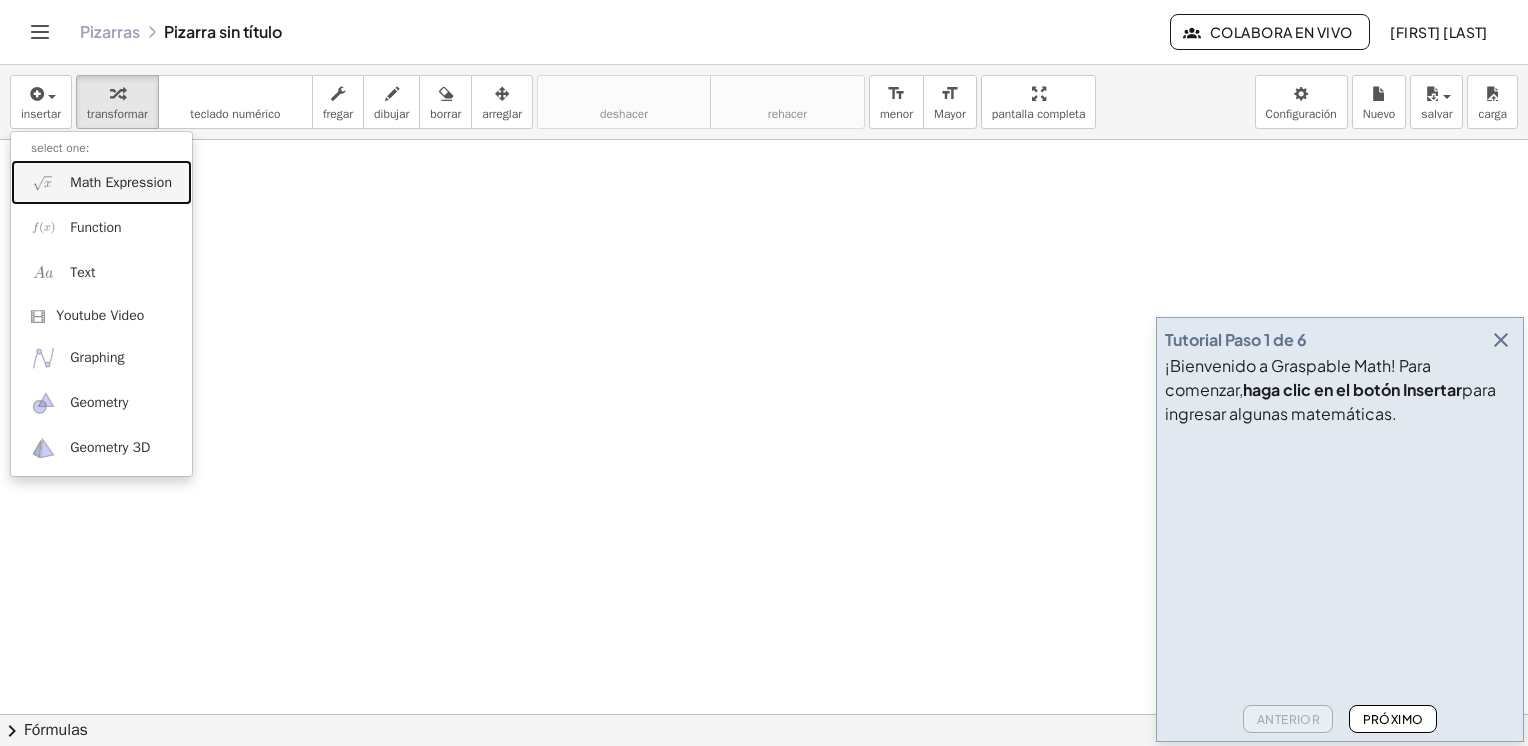 click on "Math Expression" at bounding box center [121, 183] 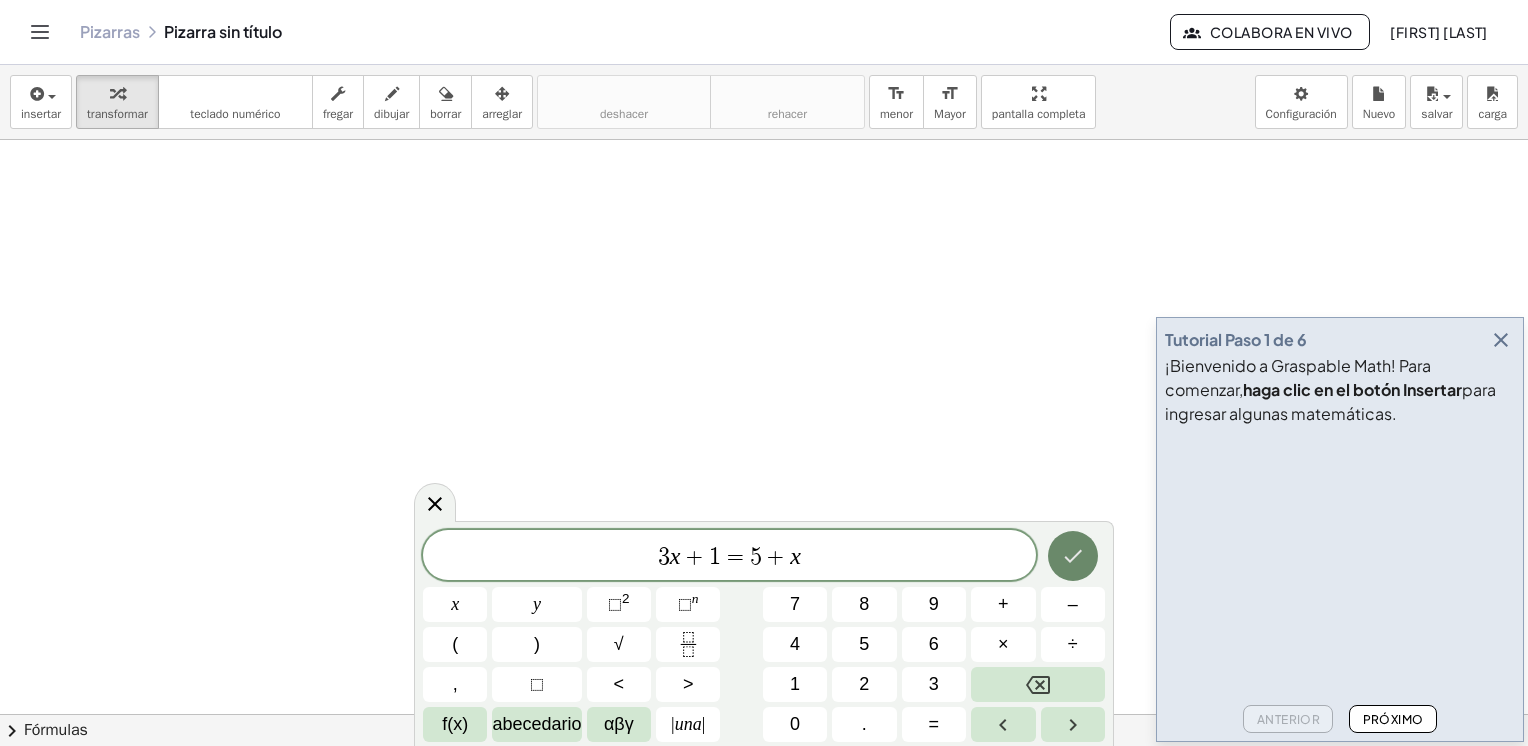 click 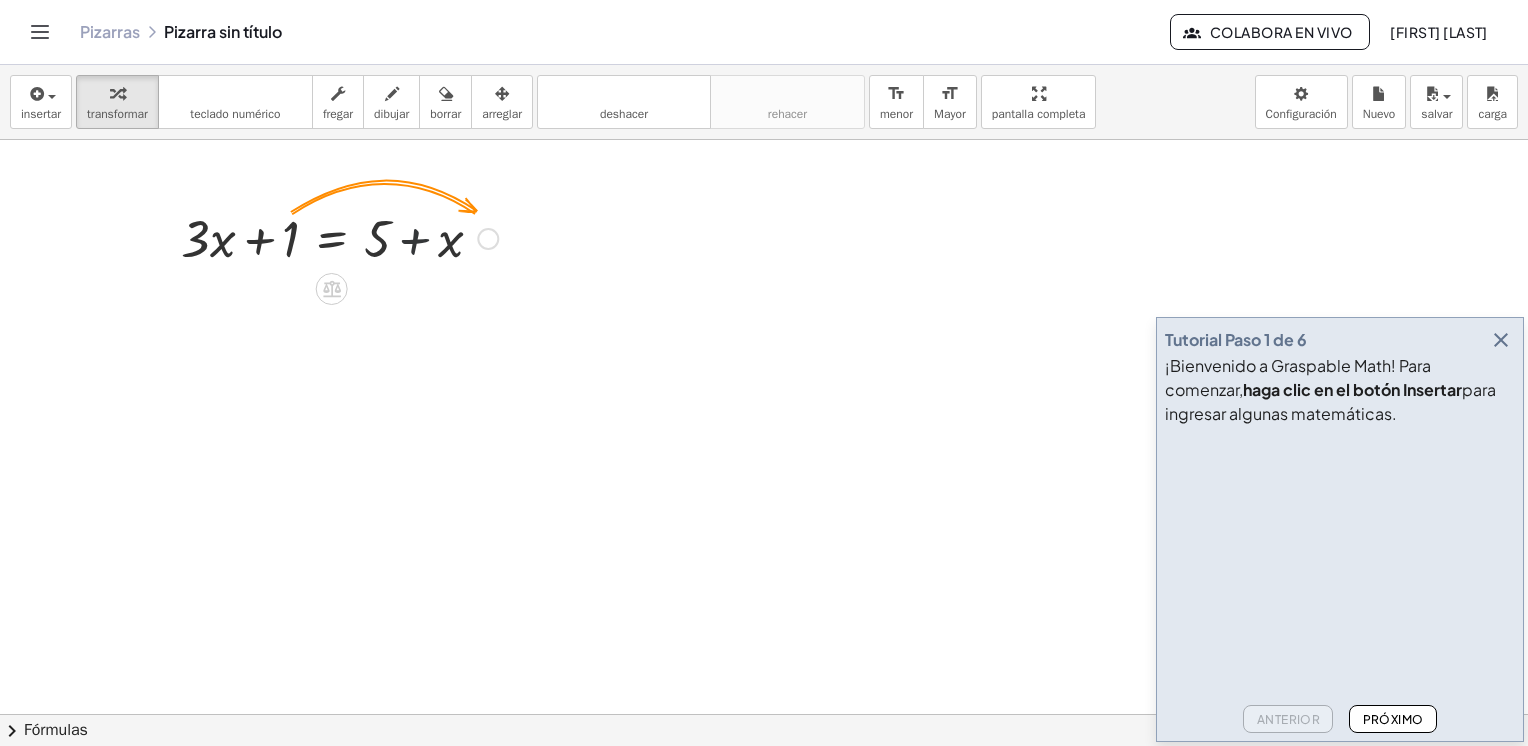 click at bounding box center [339, 237] 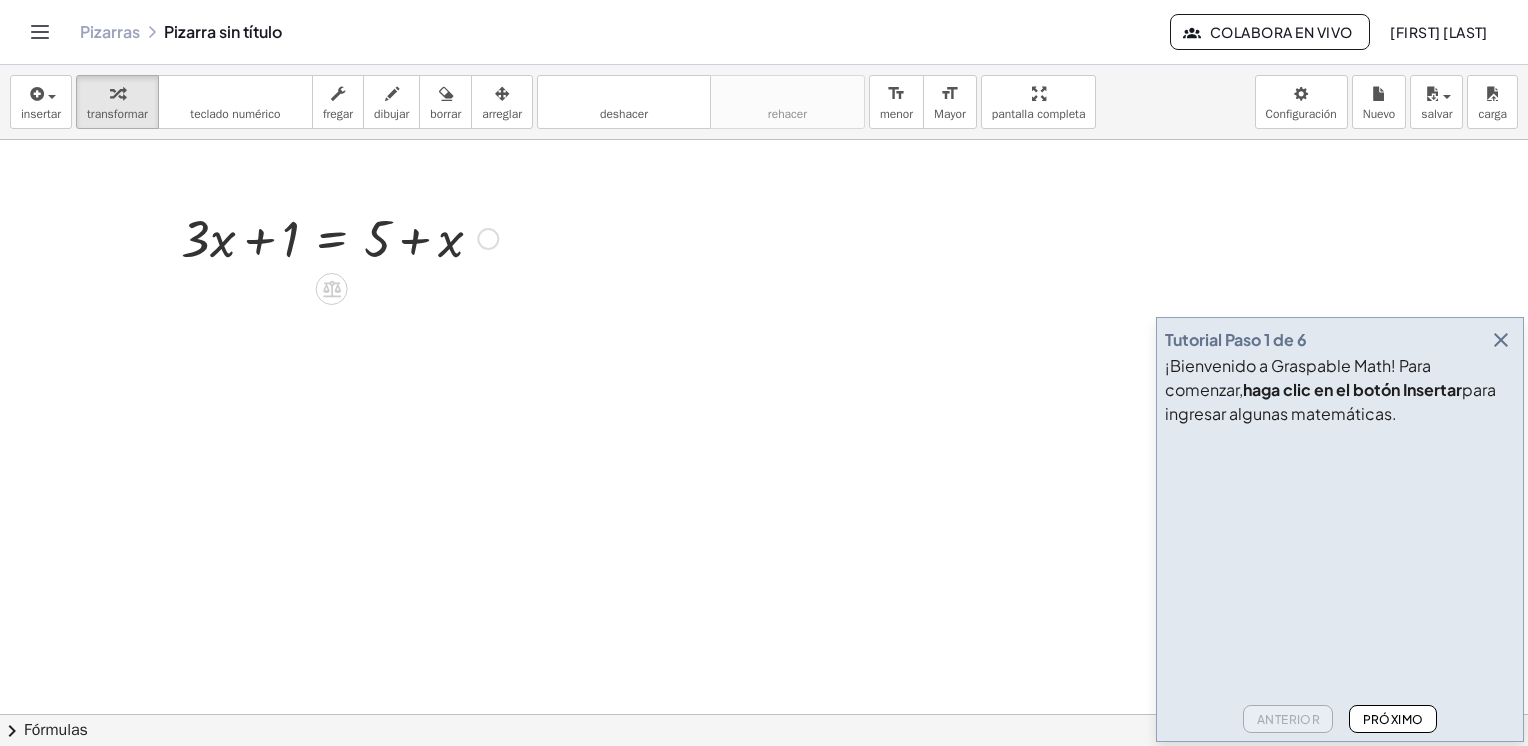 click at bounding box center (339, 237) 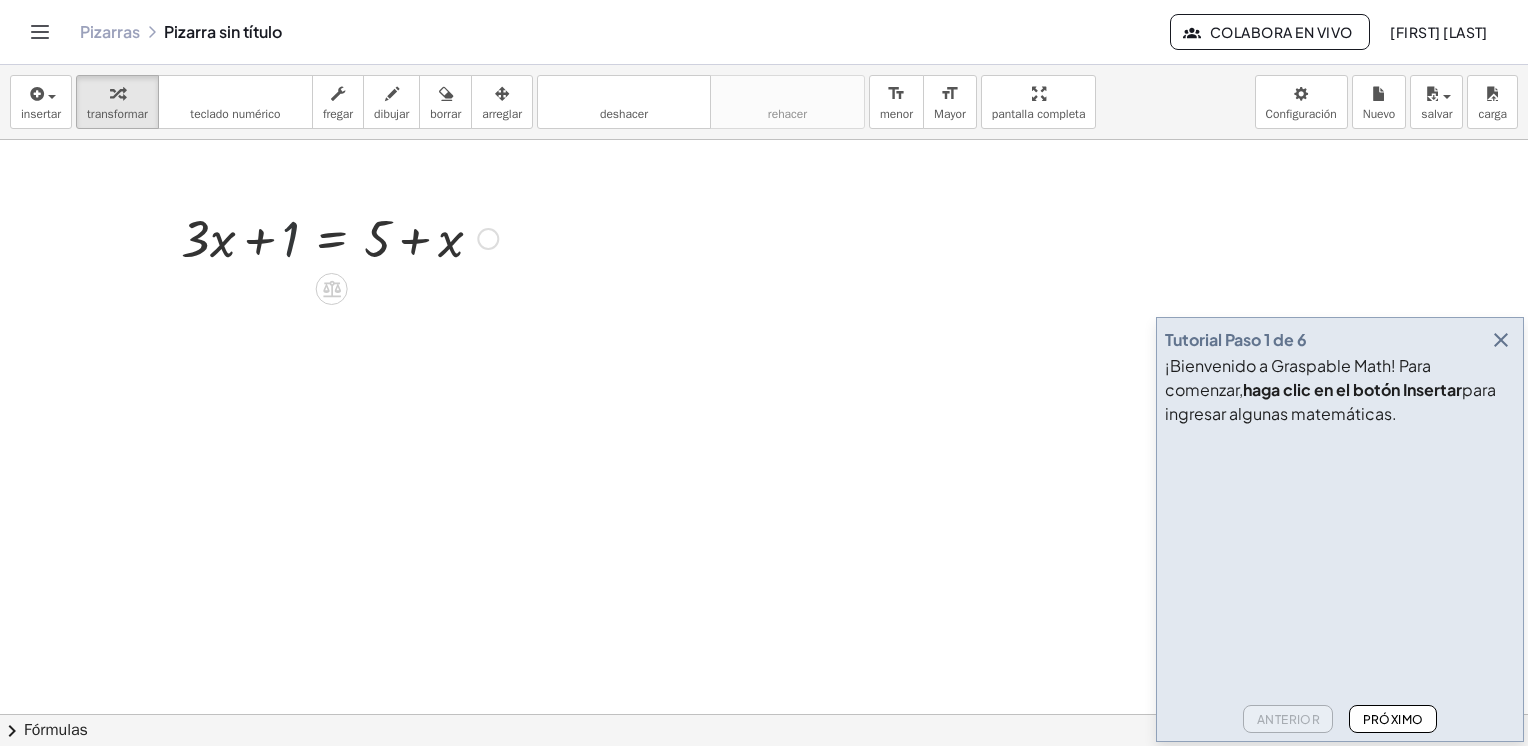 click at bounding box center (339, 237) 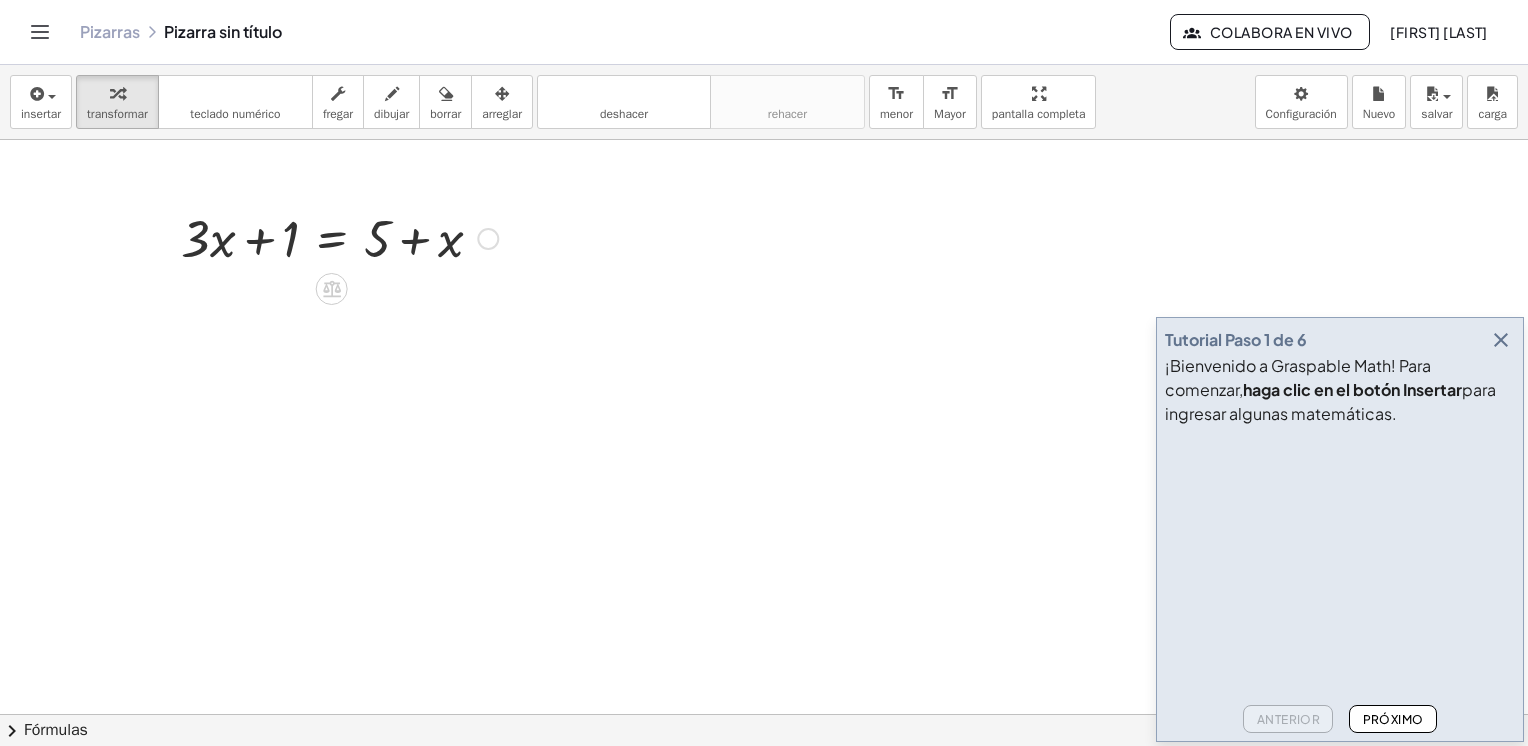 click at bounding box center (488, 239) 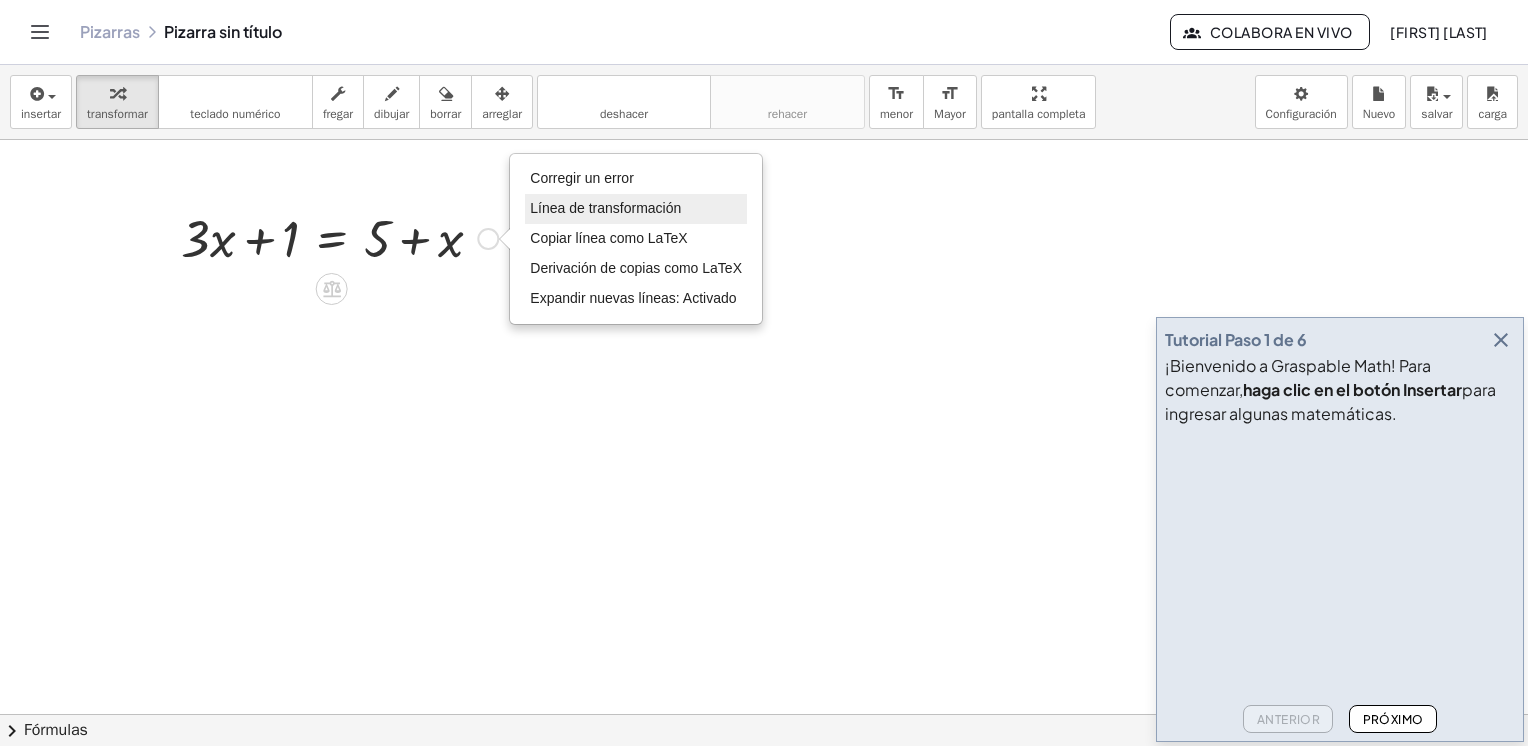 click on "Línea de transformación" at bounding box center (605, 208) 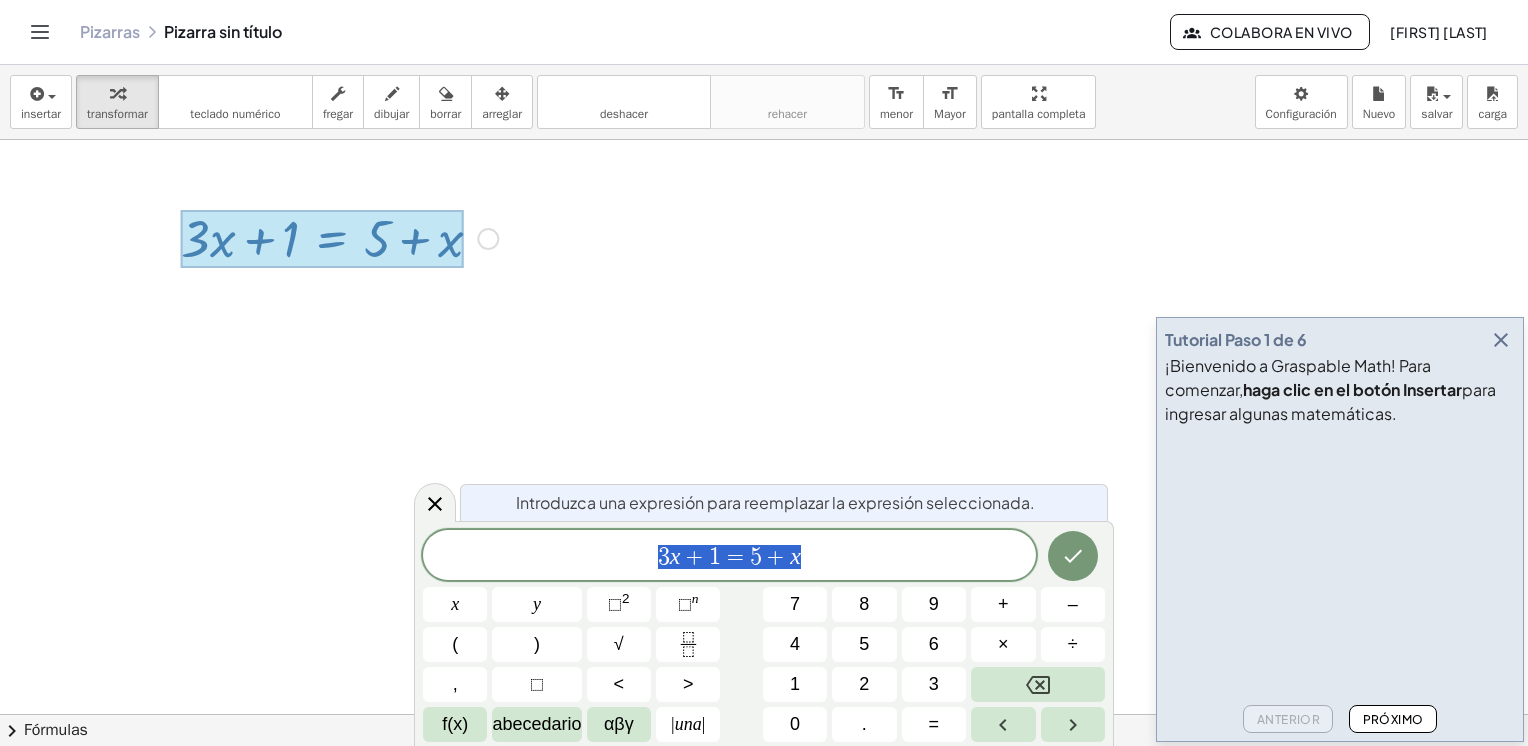 click on "Fix a mistake Transform line Copy line as LaTeX Copy derivation as LaTeX Expand new lines: On" at bounding box center (488, 239) 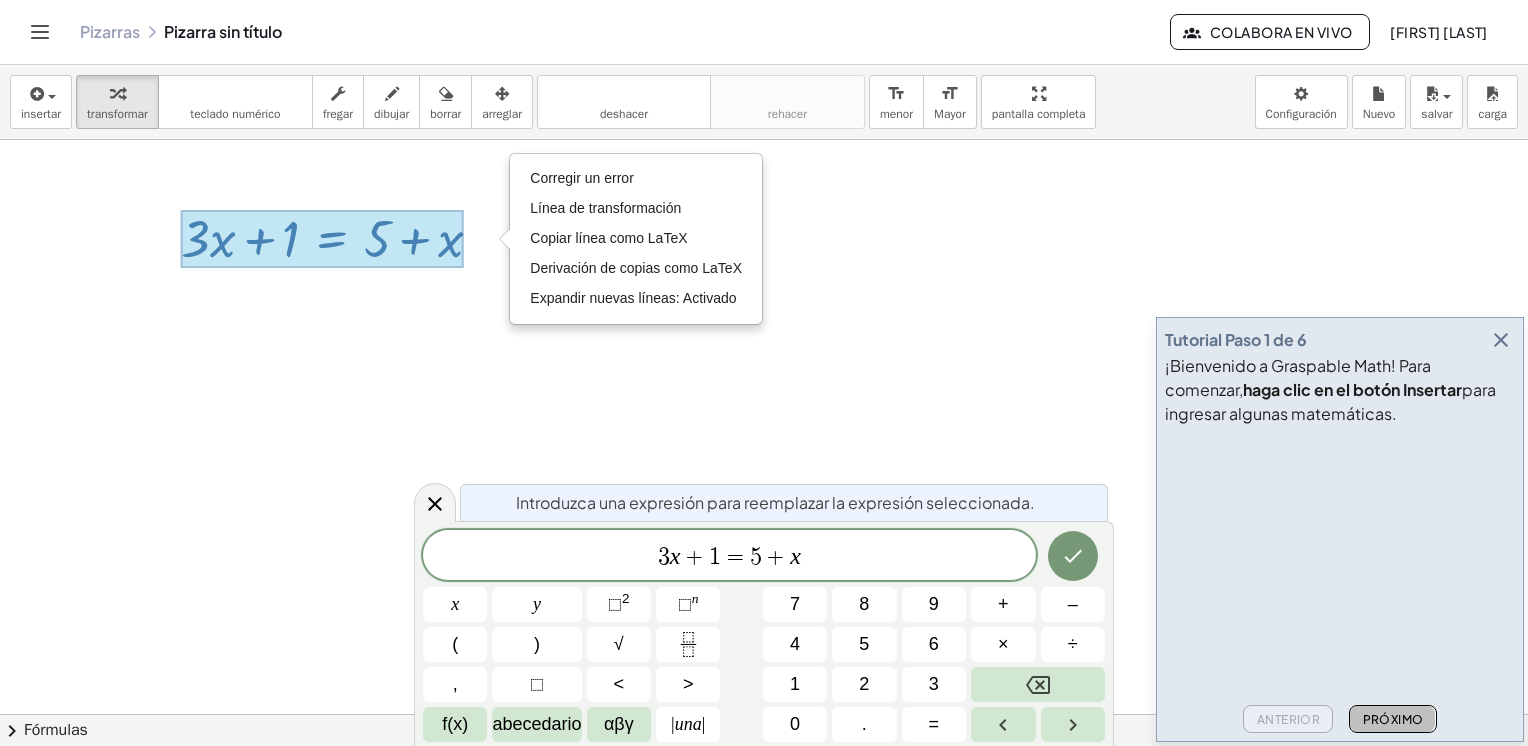 click on "Próximo" 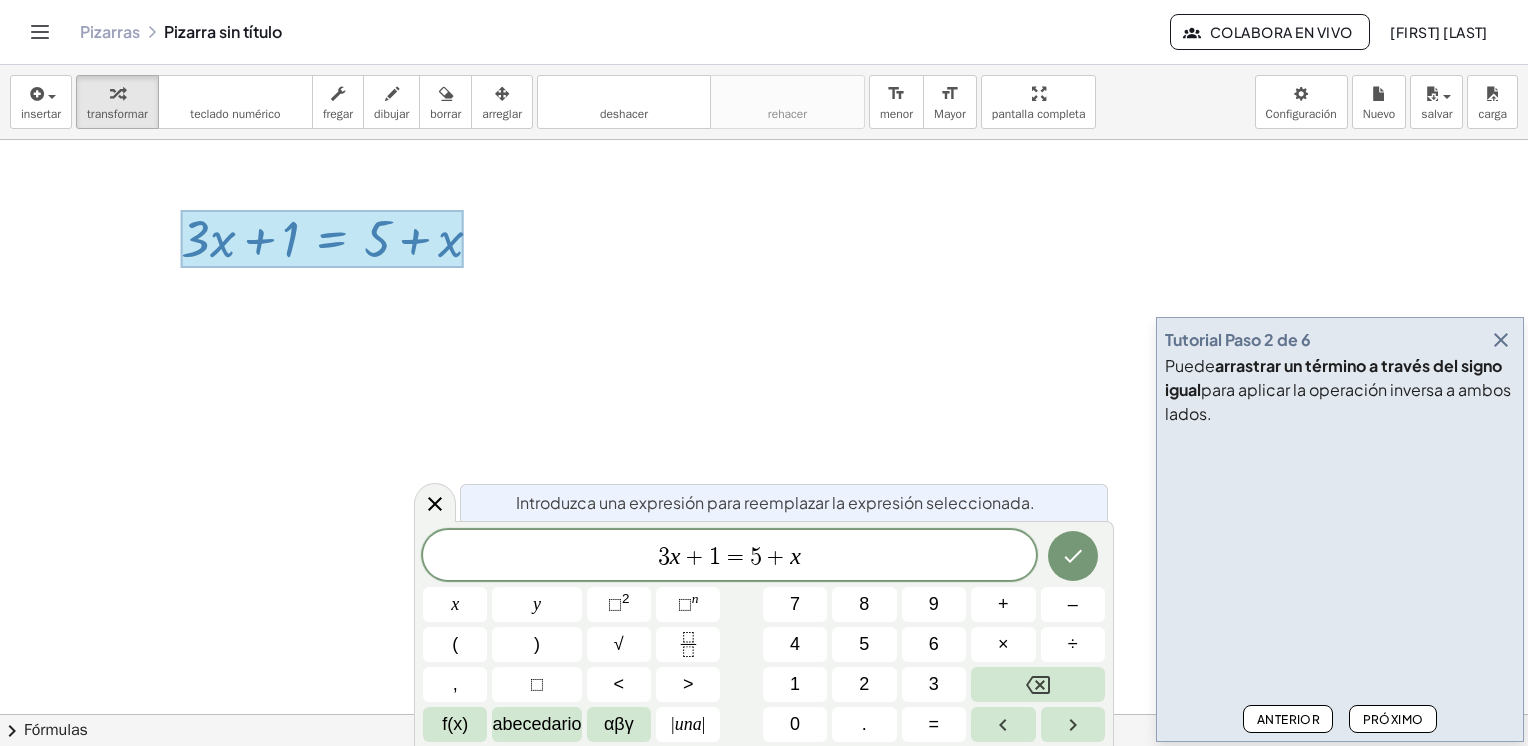 click at bounding box center (764, 780) 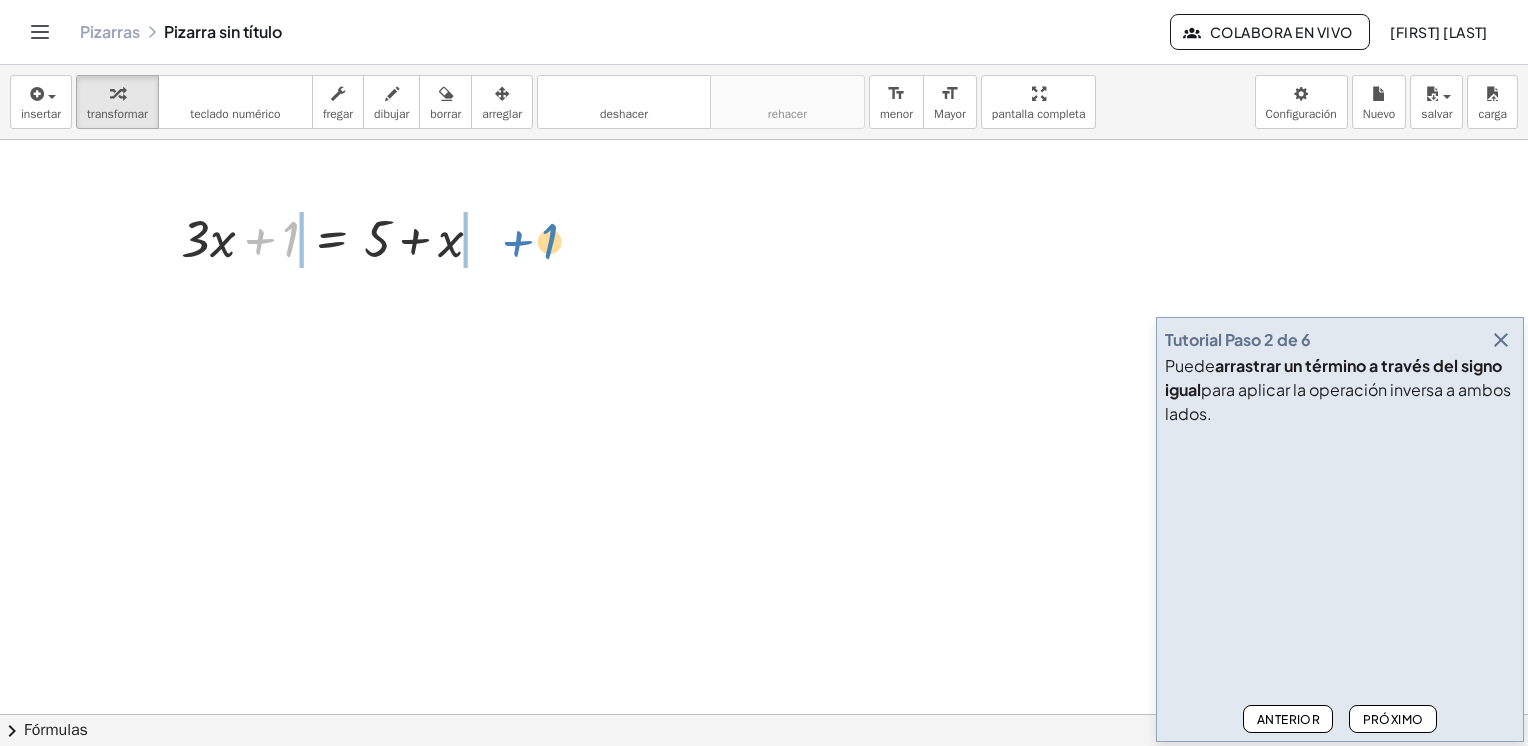 drag, startPoint x: 283, startPoint y: 238, endPoint x: 544, endPoint y: 241, distance: 261.01724 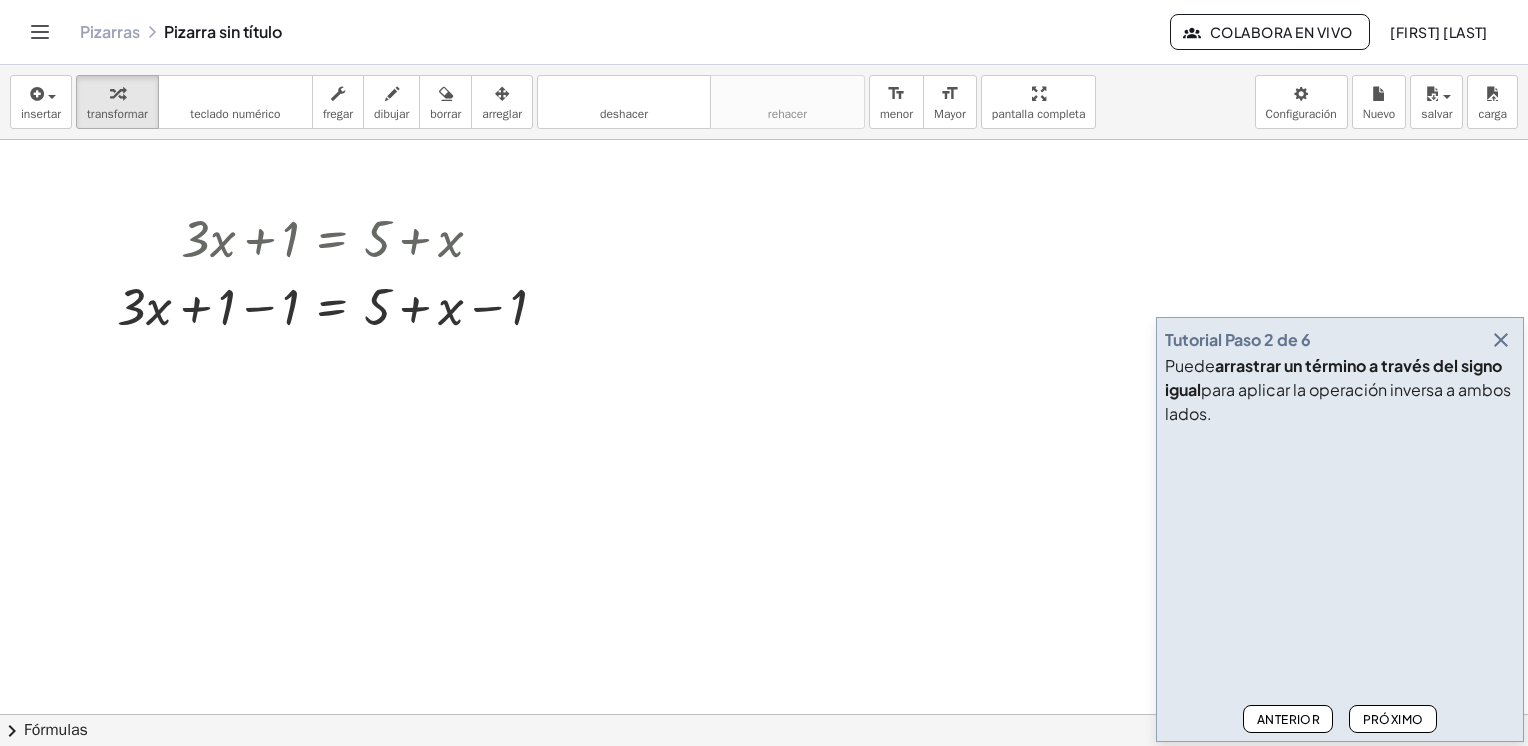 click on "Próximo" 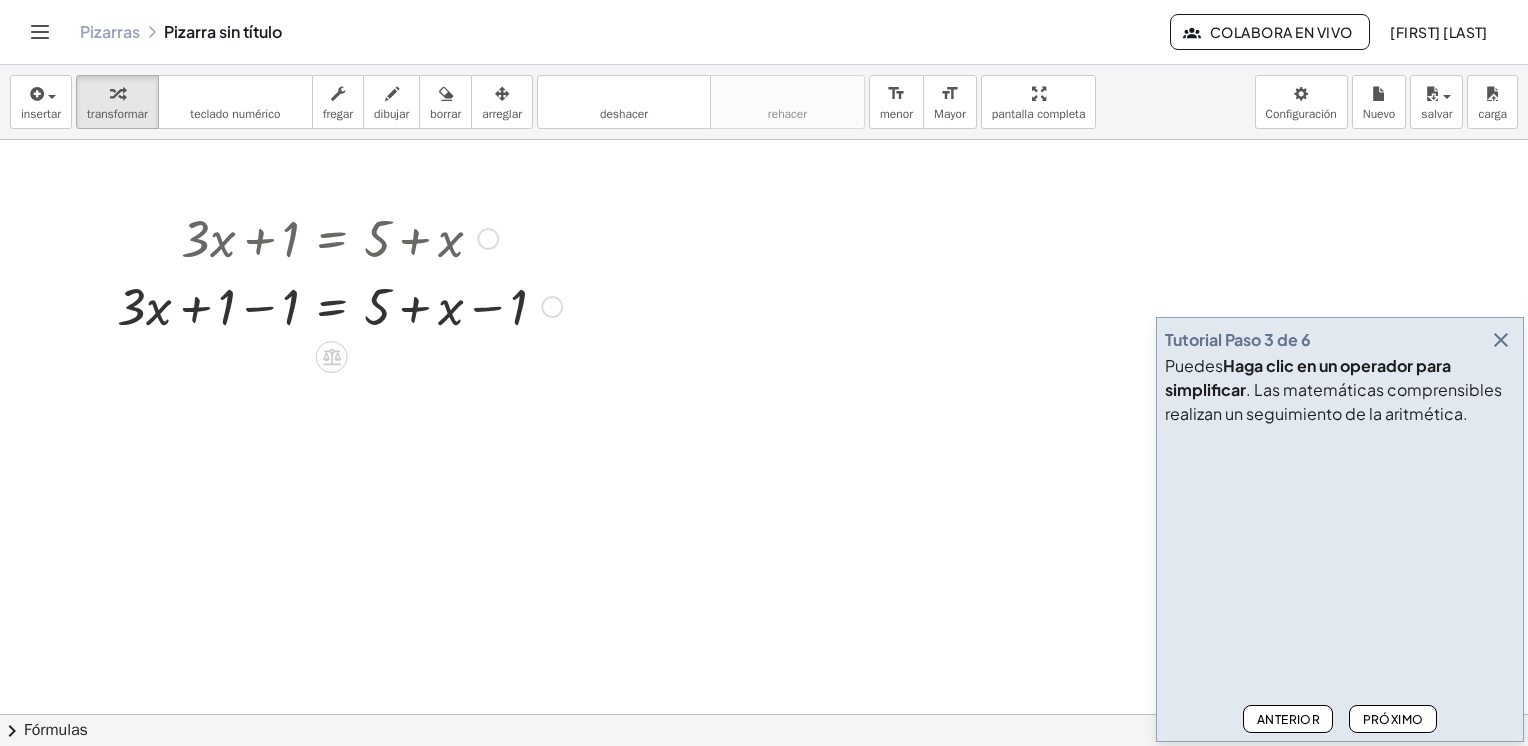 click at bounding box center [339, 305] 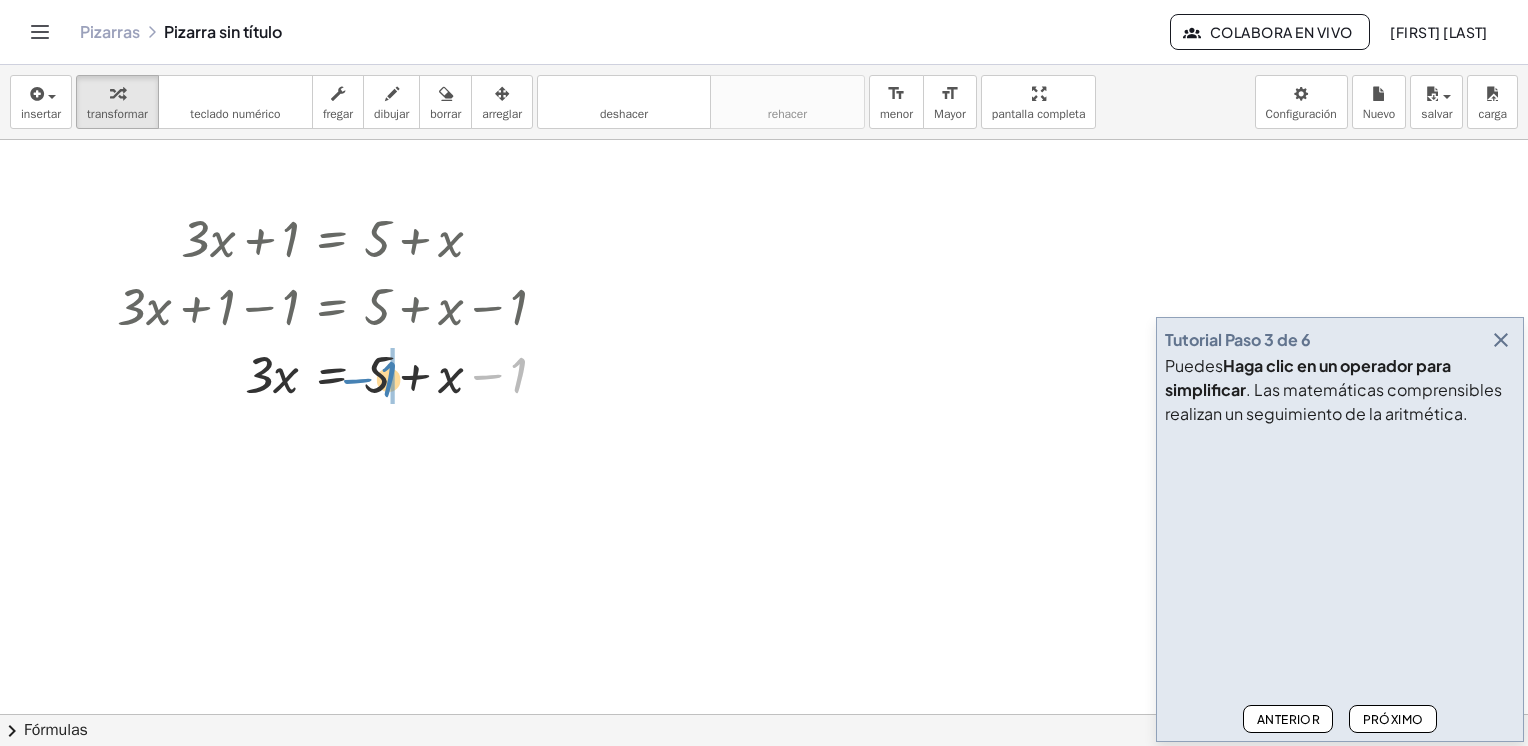 drag, startPoint x: 520, startPoint y: 374, endPoint x: 392, endPoint y: 378, distance: 128.06248 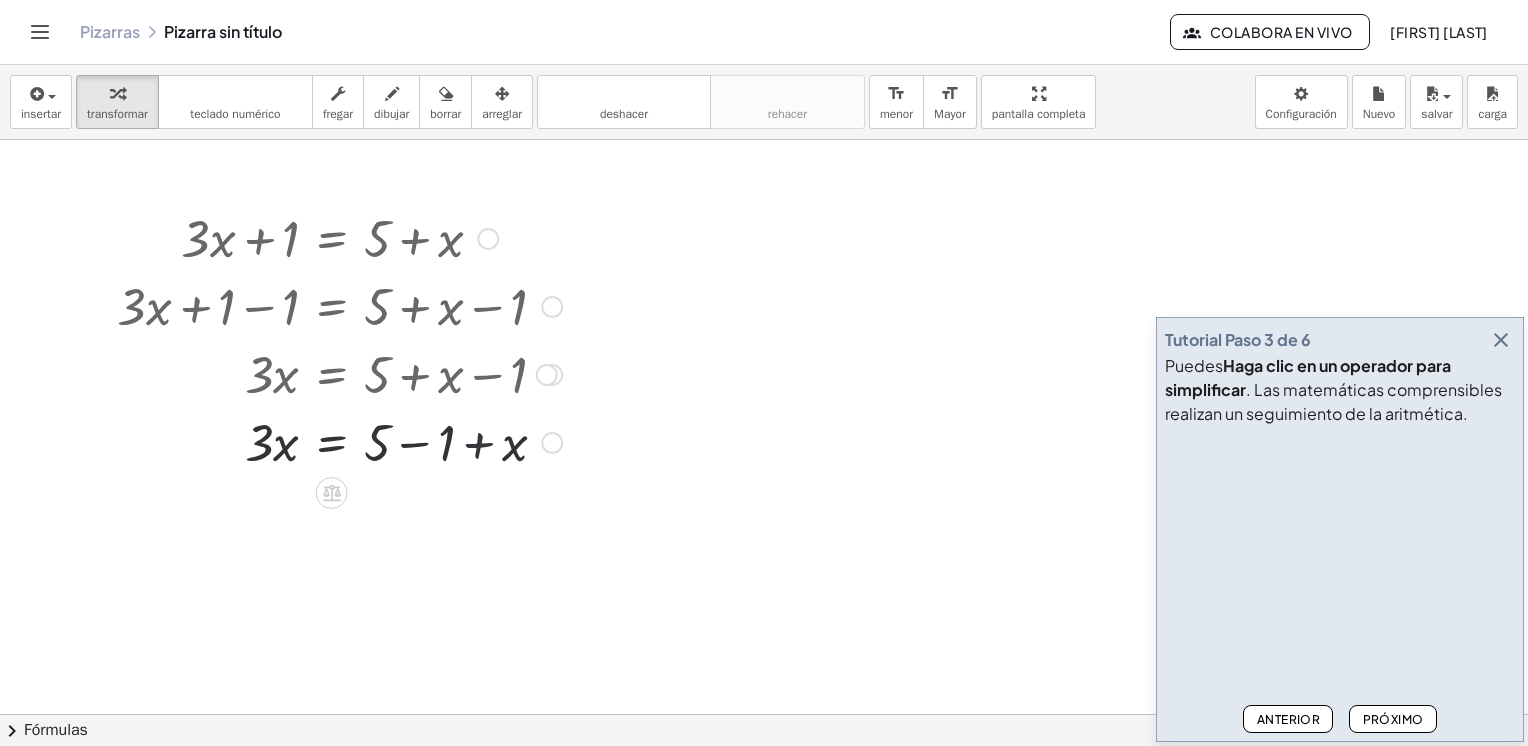 click at bounding box center (339, 441) 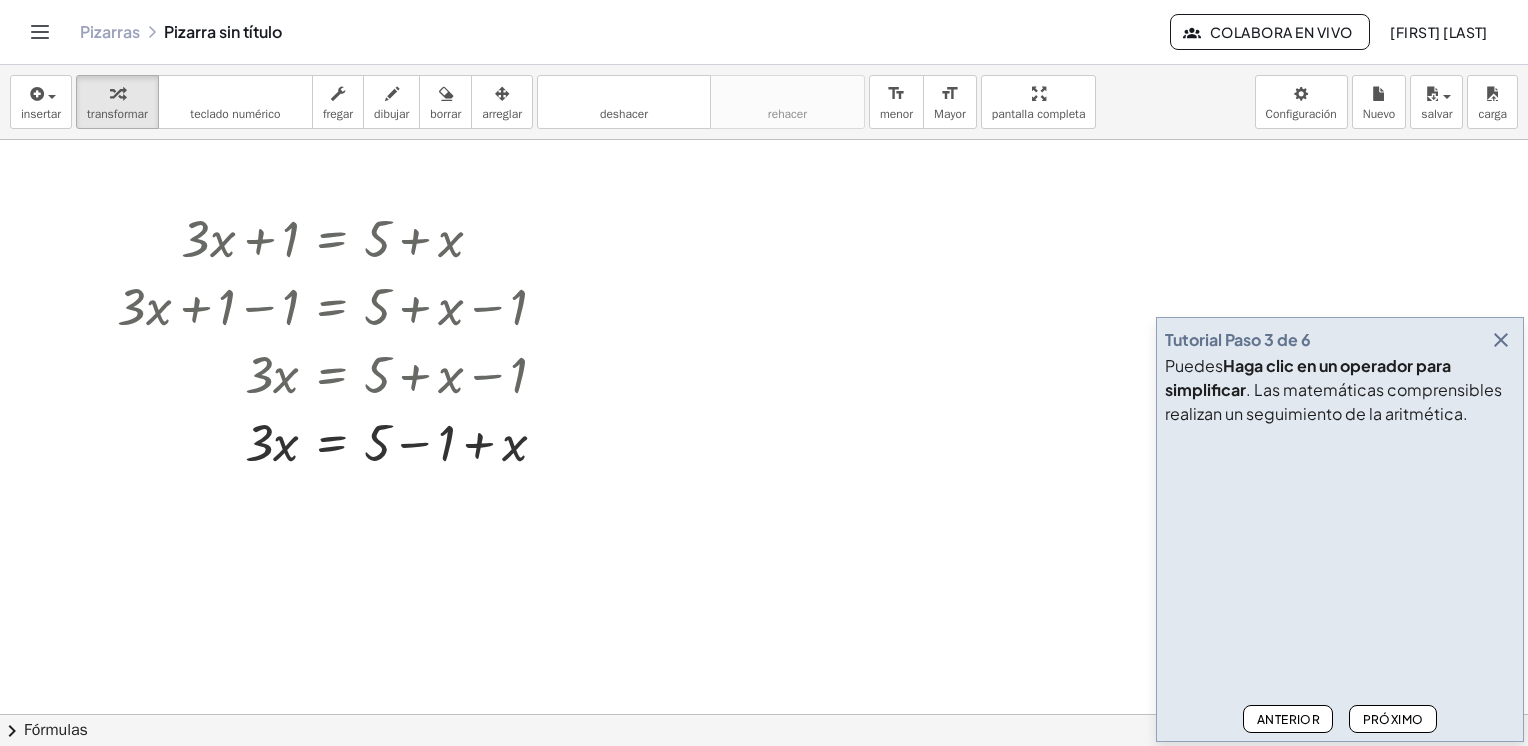drag, startPoint x: 550, startPoint y: 445, endPoint x: 652, endPoint y: 595, distance: 181.39459 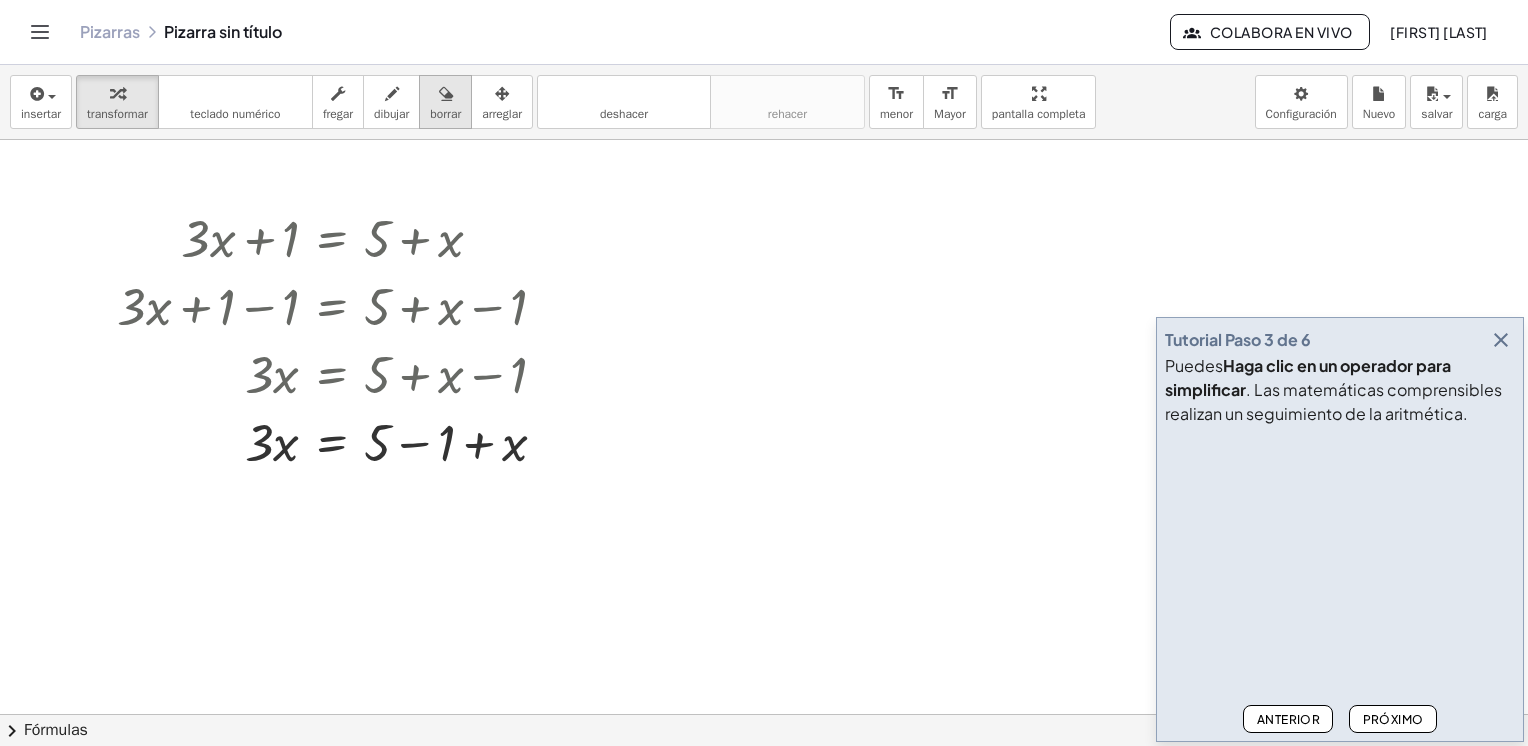click at bounding box center (446, 94) 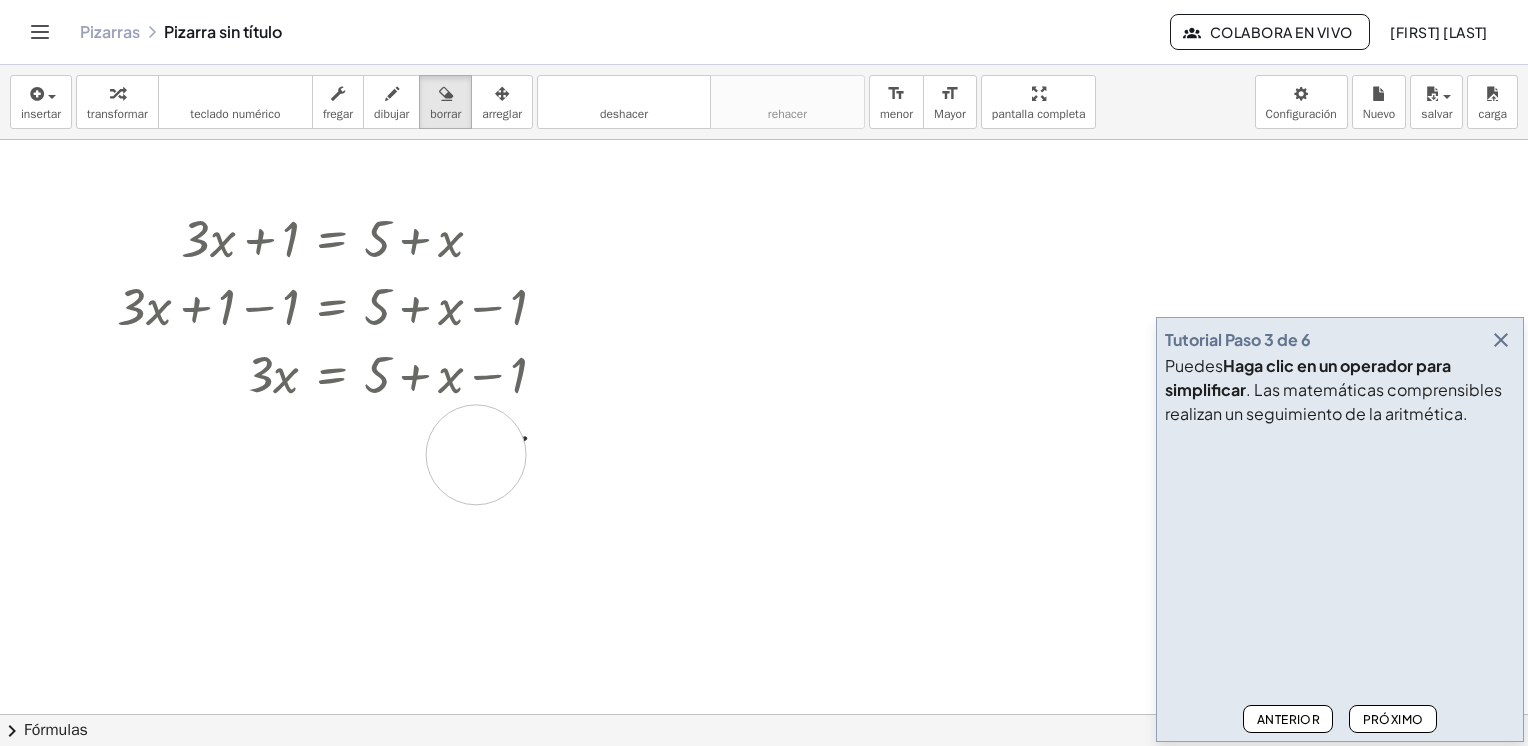 drag, startPoint x: 233, startPoint y: 437, endPoint x: 548, endPoint y: 453, distance: 315.4061 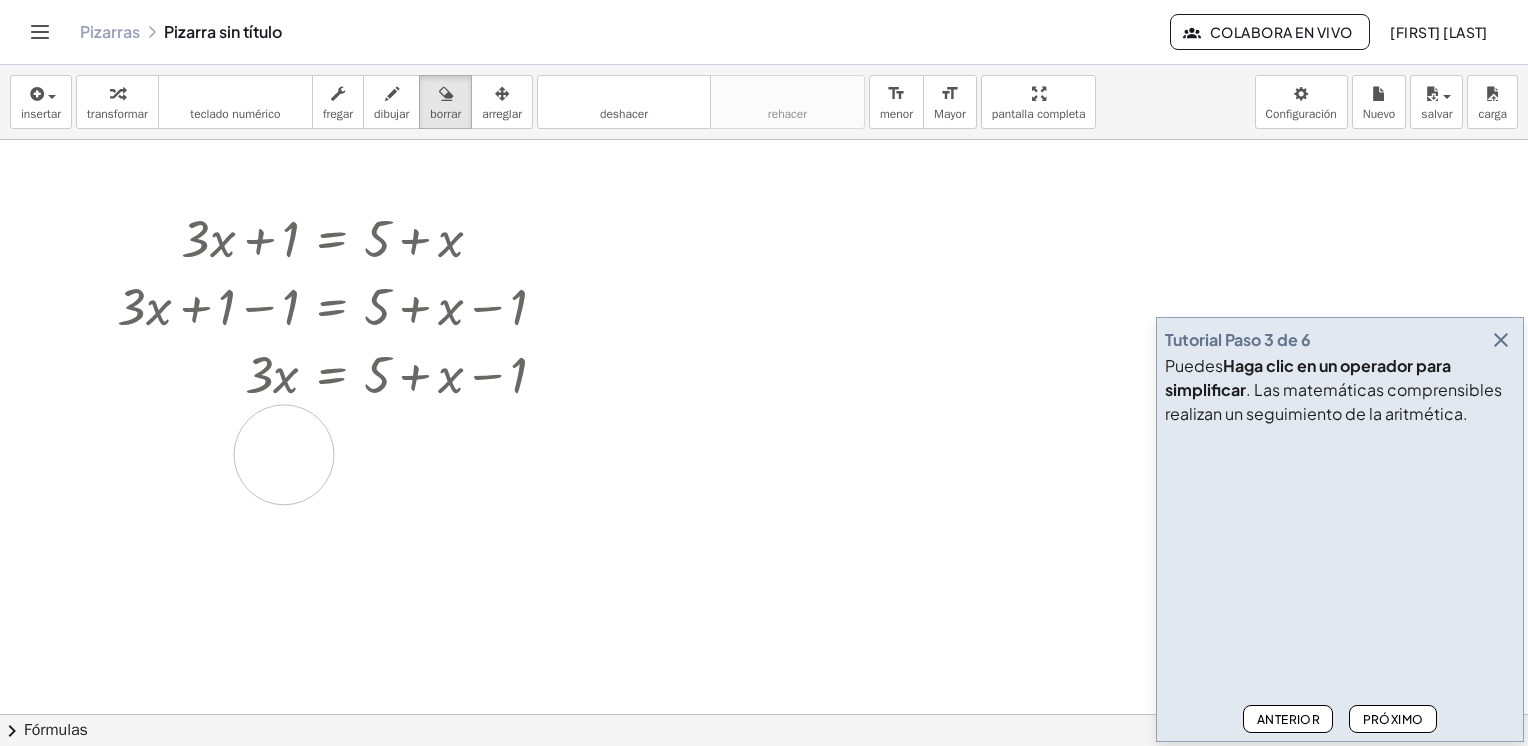 drag, startPoint x: 549, startPoint y: 452, endPoint x: 272, endPoint y: 453, distance: 277.0018 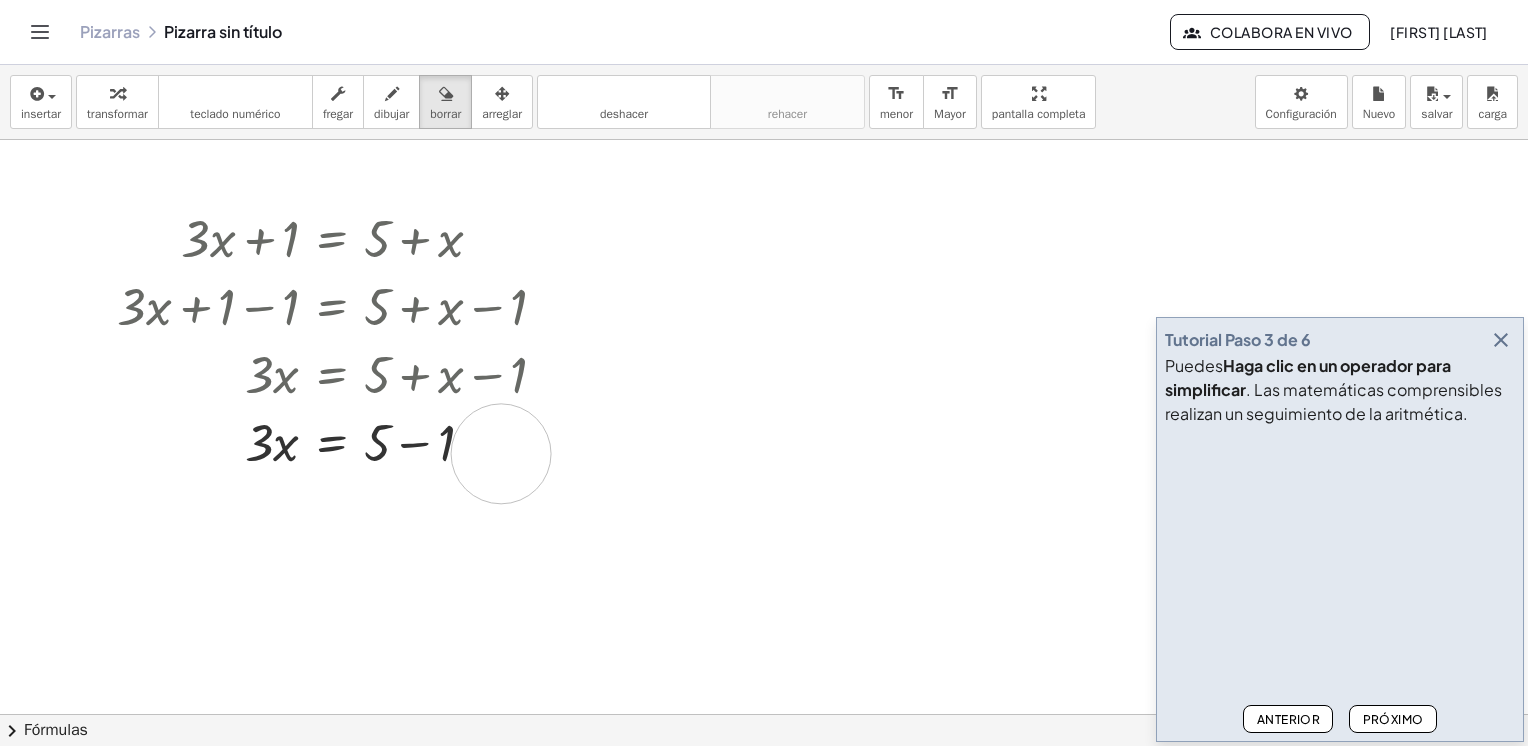 click at bounding box center [764, 780] 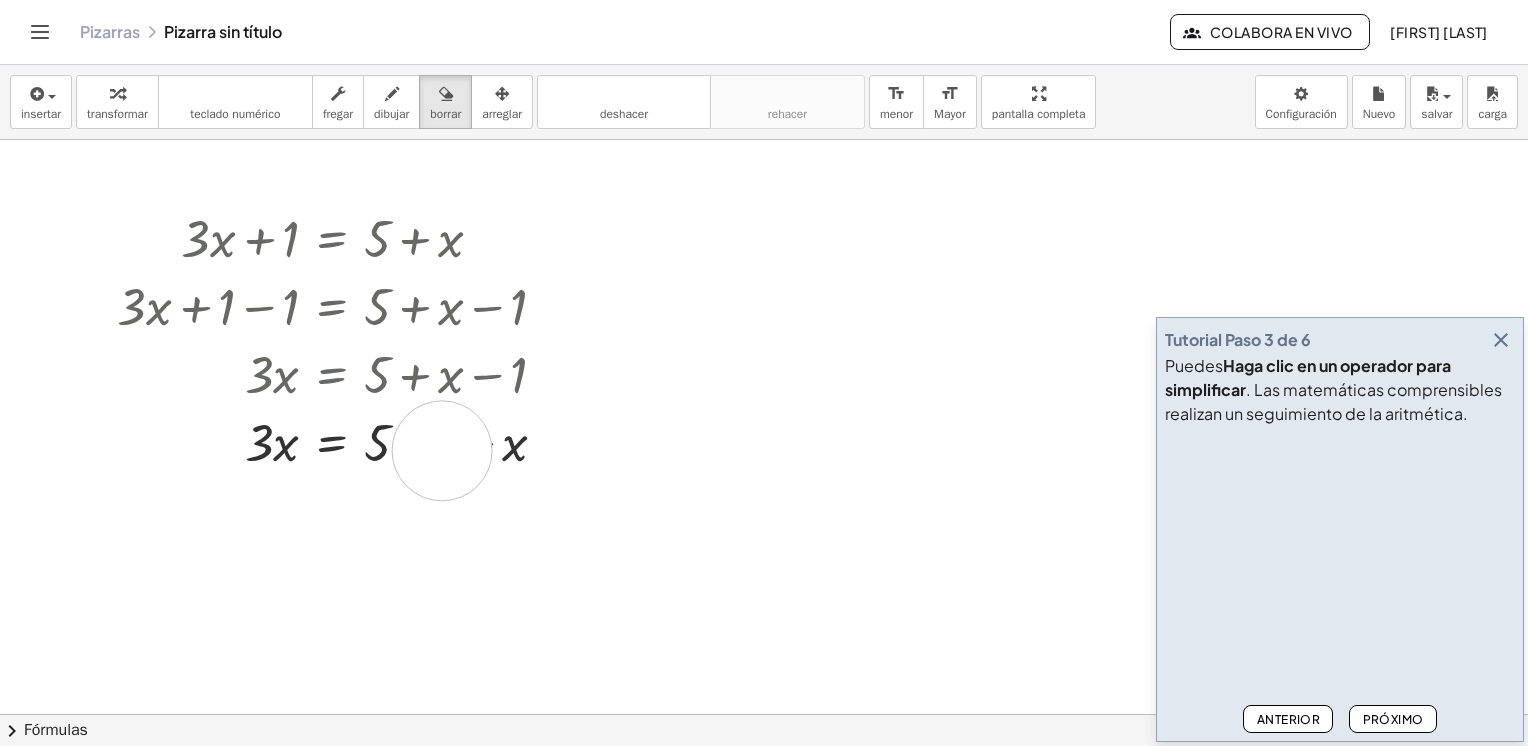 click at bounding box center [764, 780] 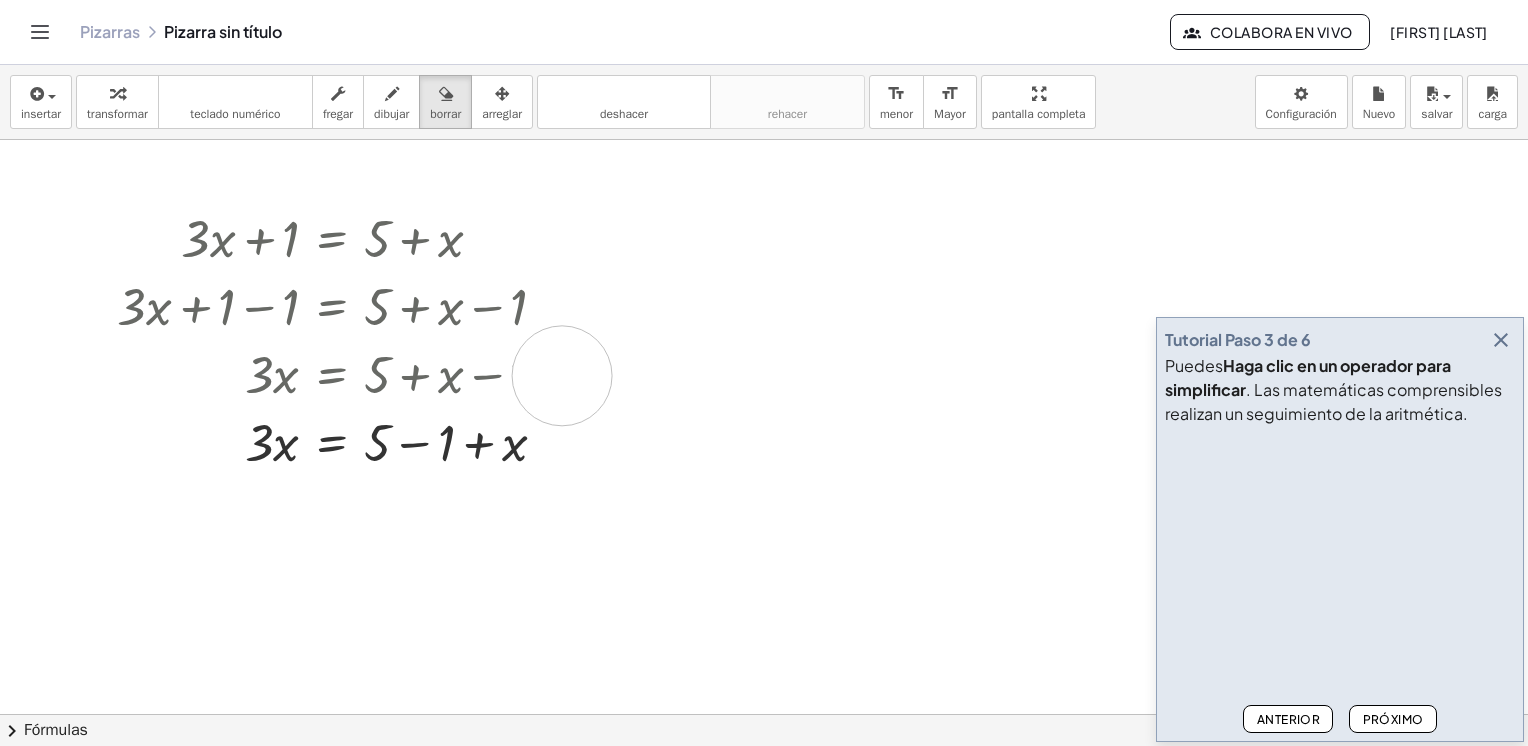 click at bounding box center (764, 780) 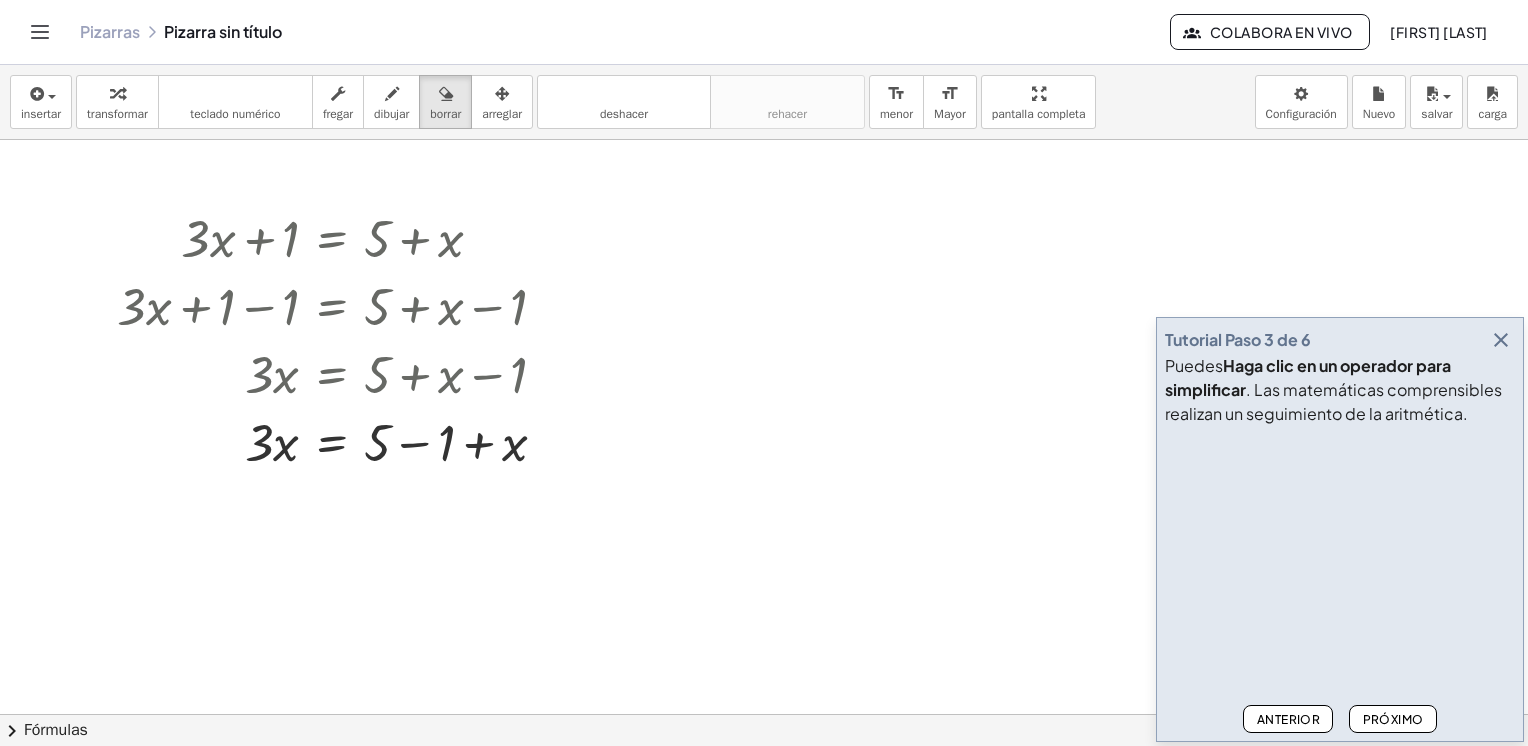 click at bounding box center [764, 780] 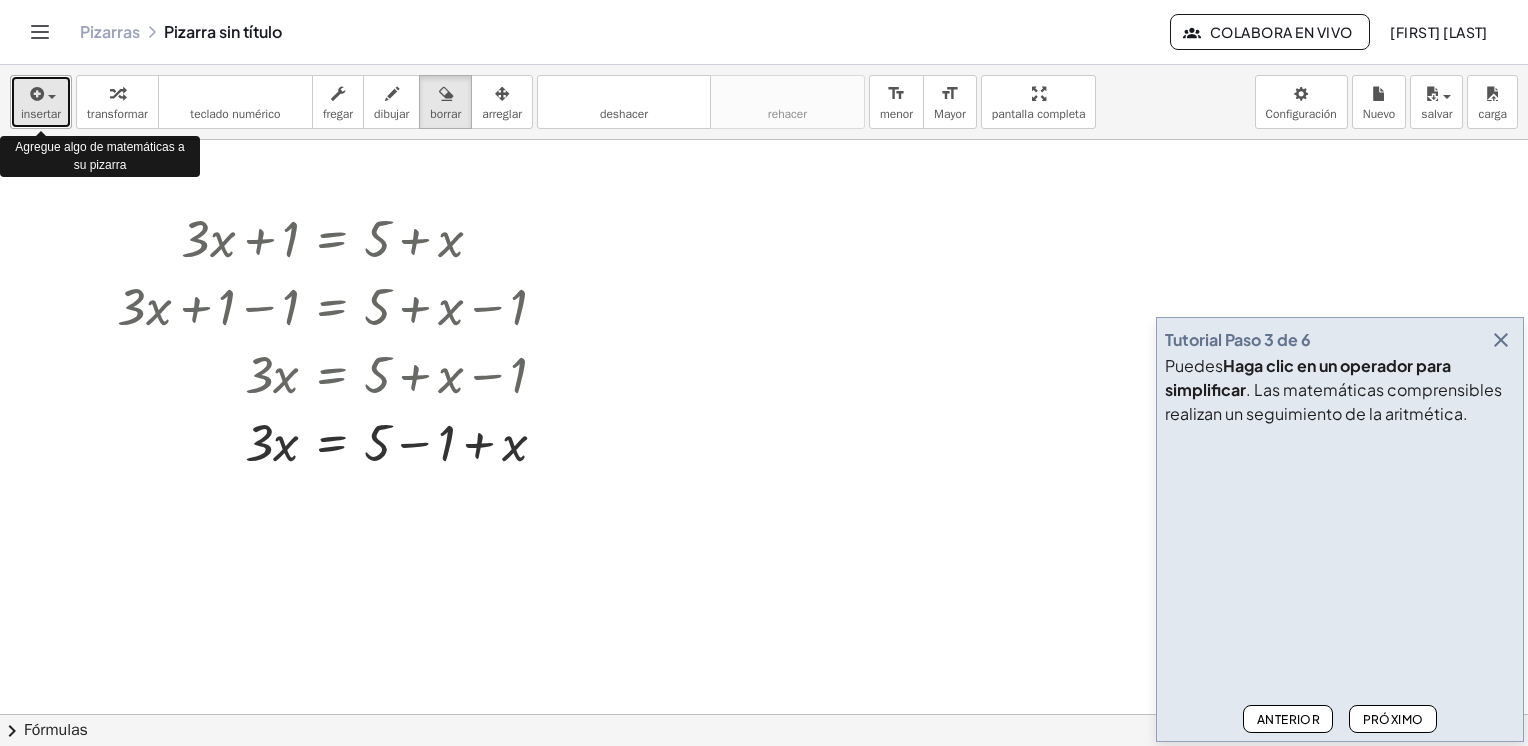 click on "insertar" at bounding box center [41, 102] 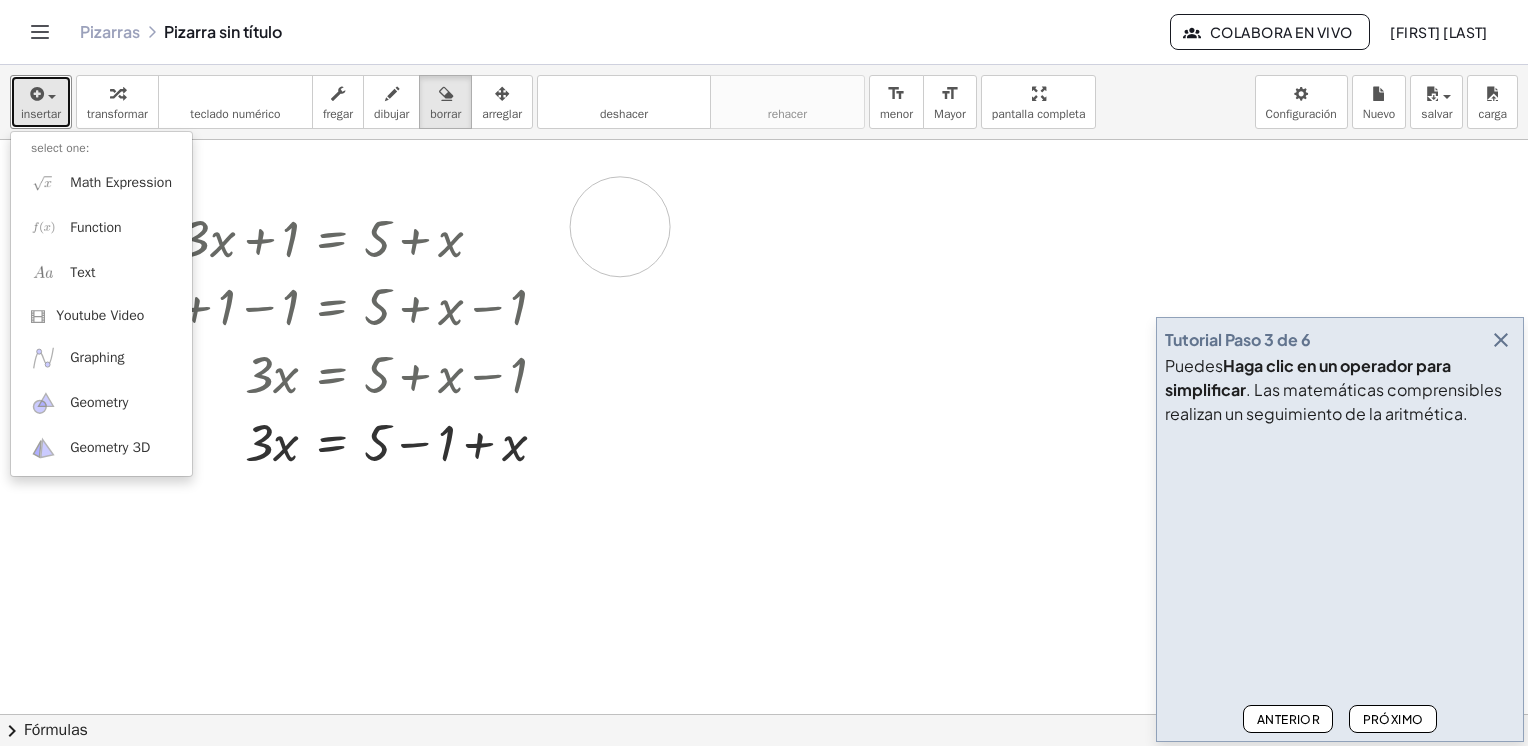 click at bounding box center (764, 780) 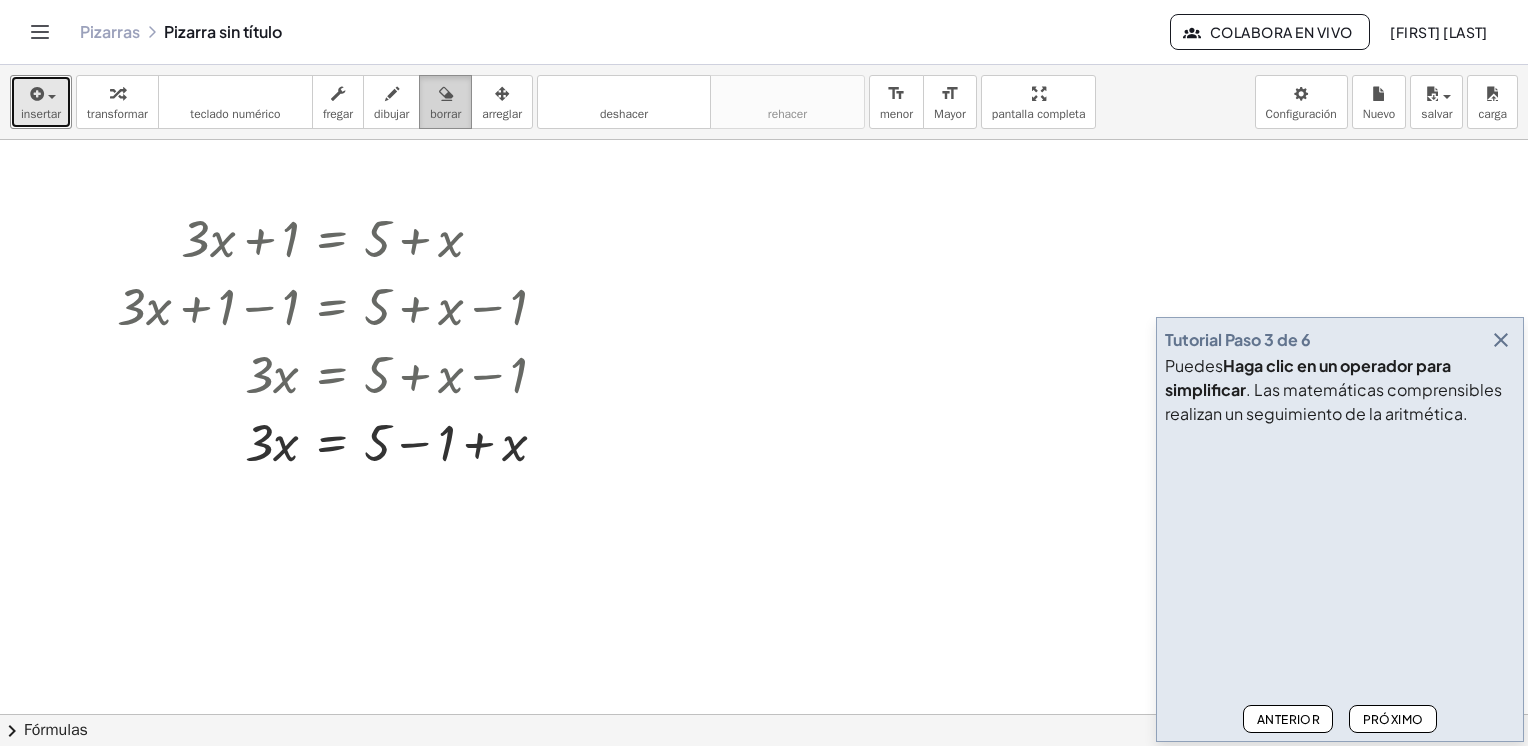 click on "borrar" at bounding box center (445, 114) 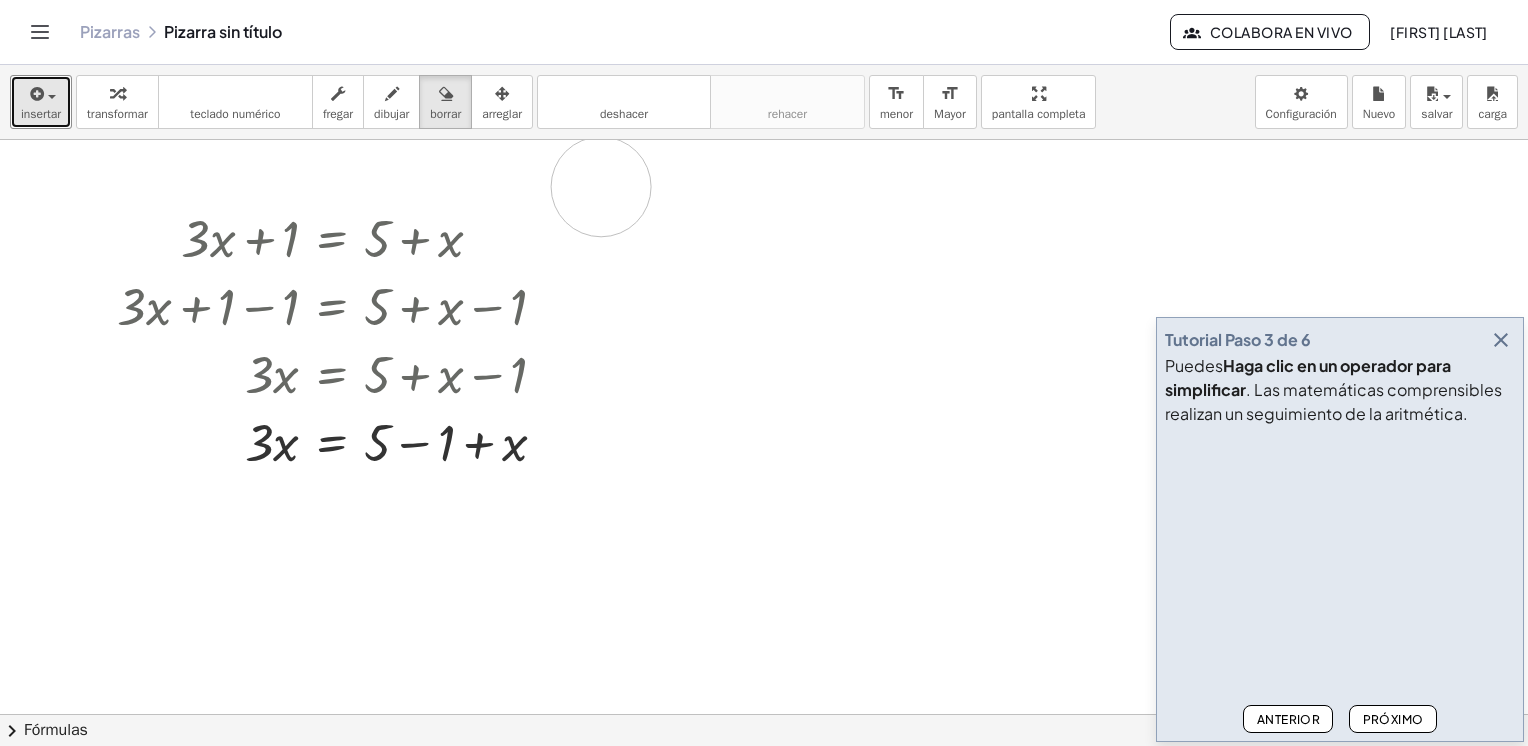 click at bounding box center [764, 780] 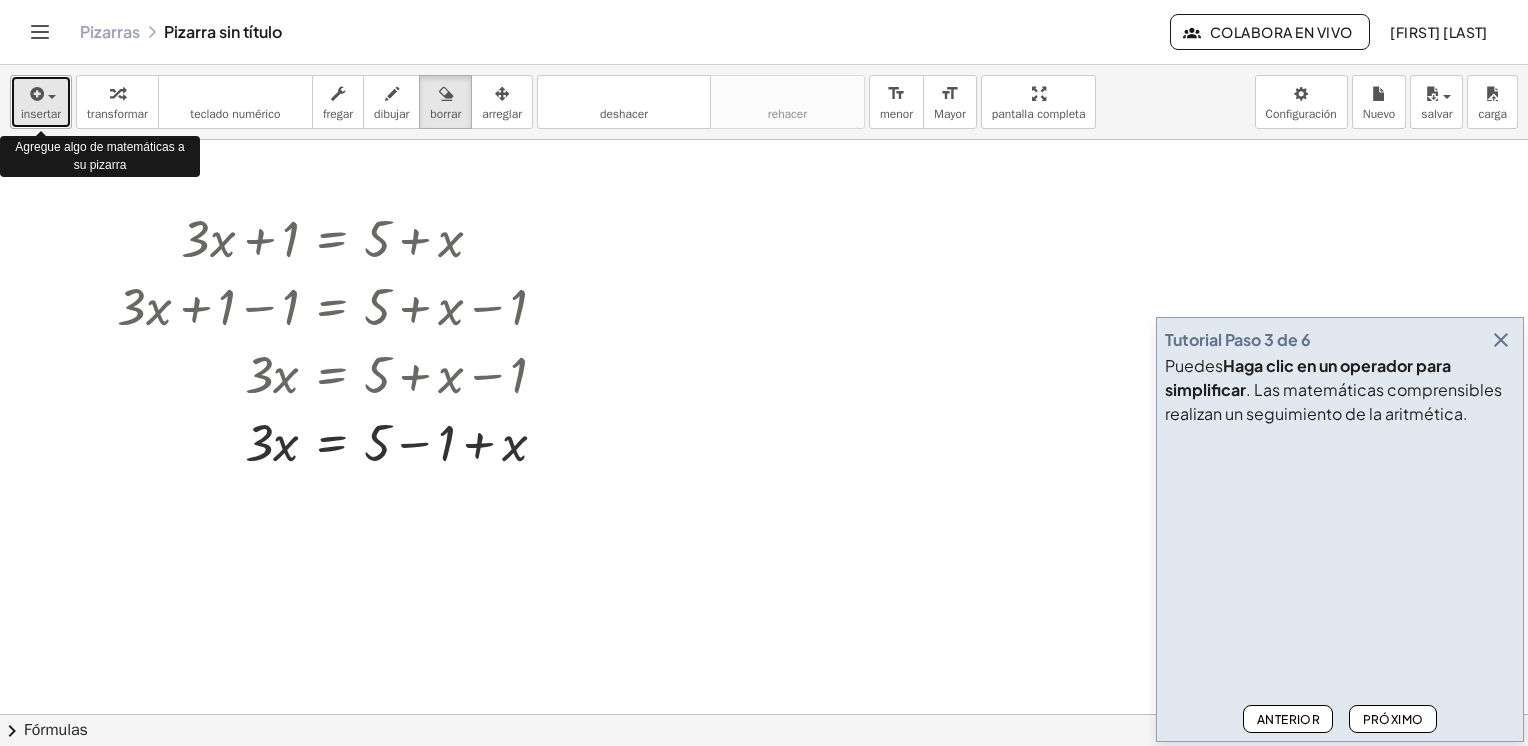click on "insertar" at bounding box center (41, 114) 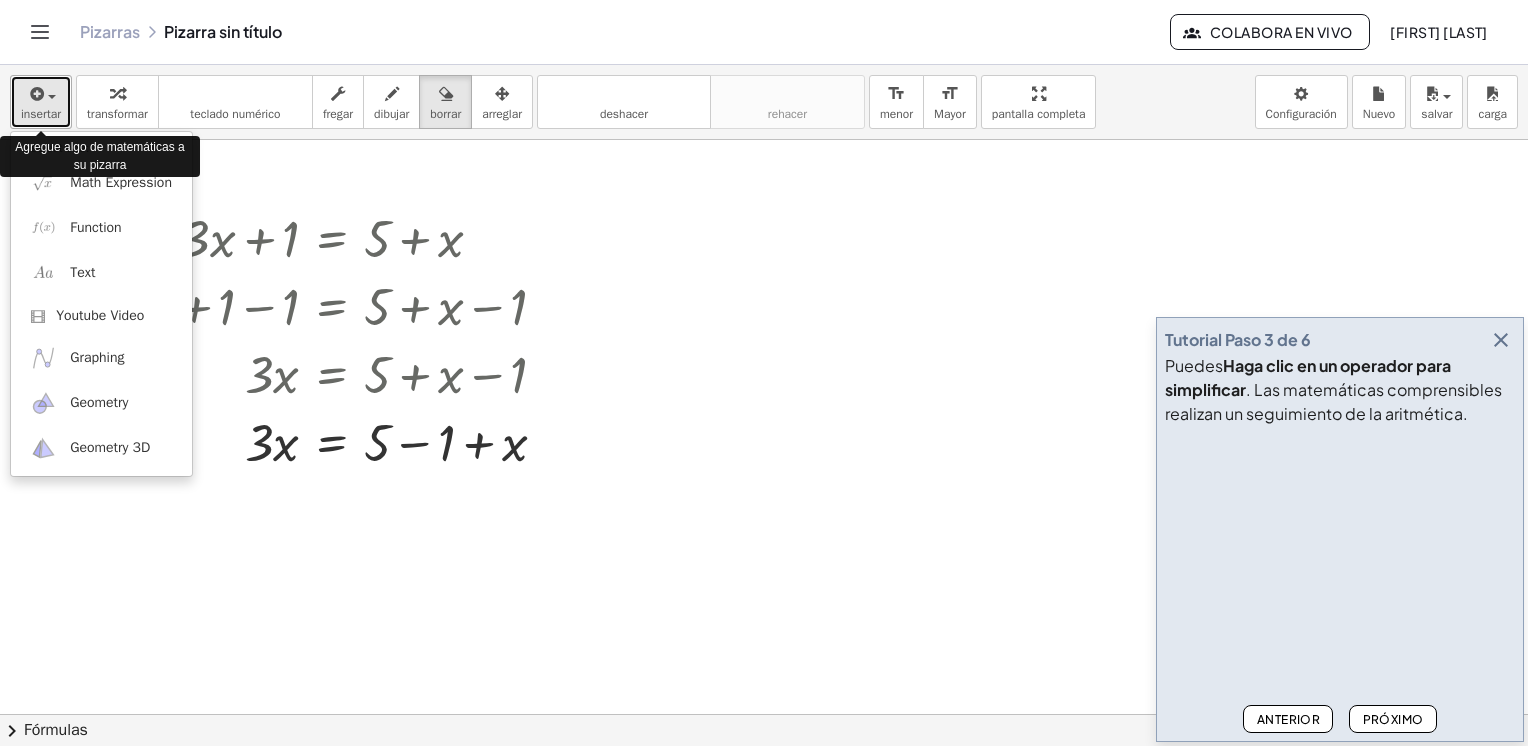 click on "insertar" at bounding box center [41, 114] 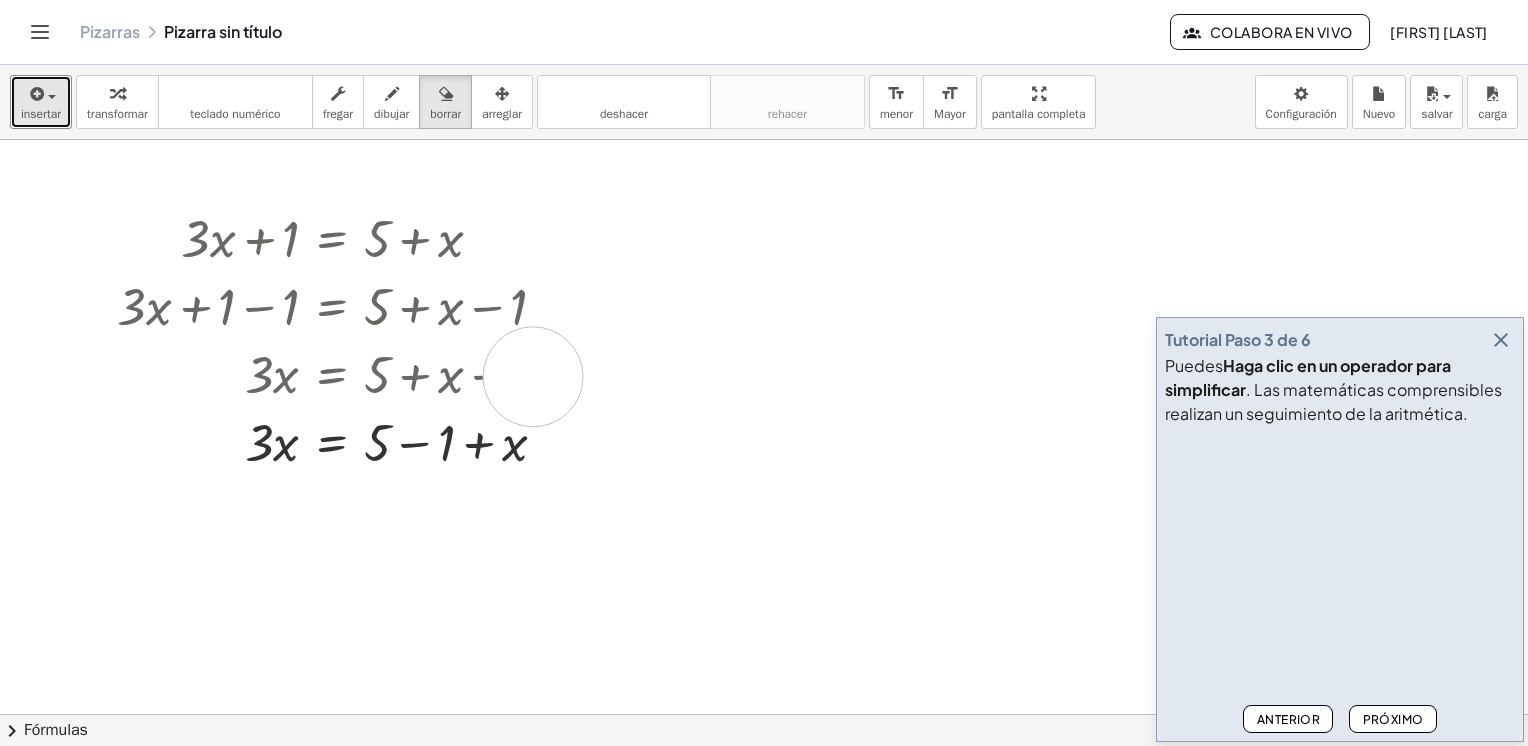click at bounding box center (764, 780) 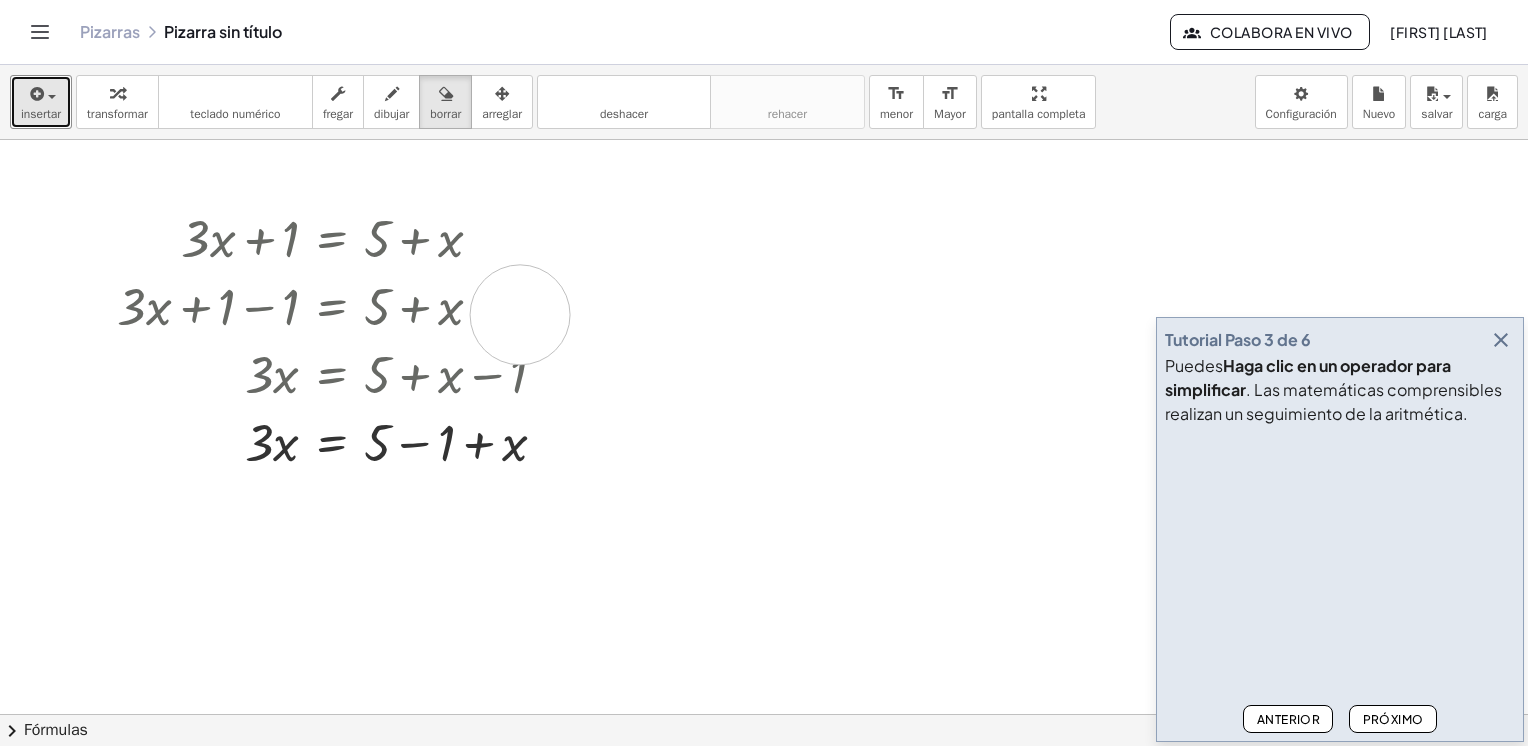 click at bounding box center [764, 780] 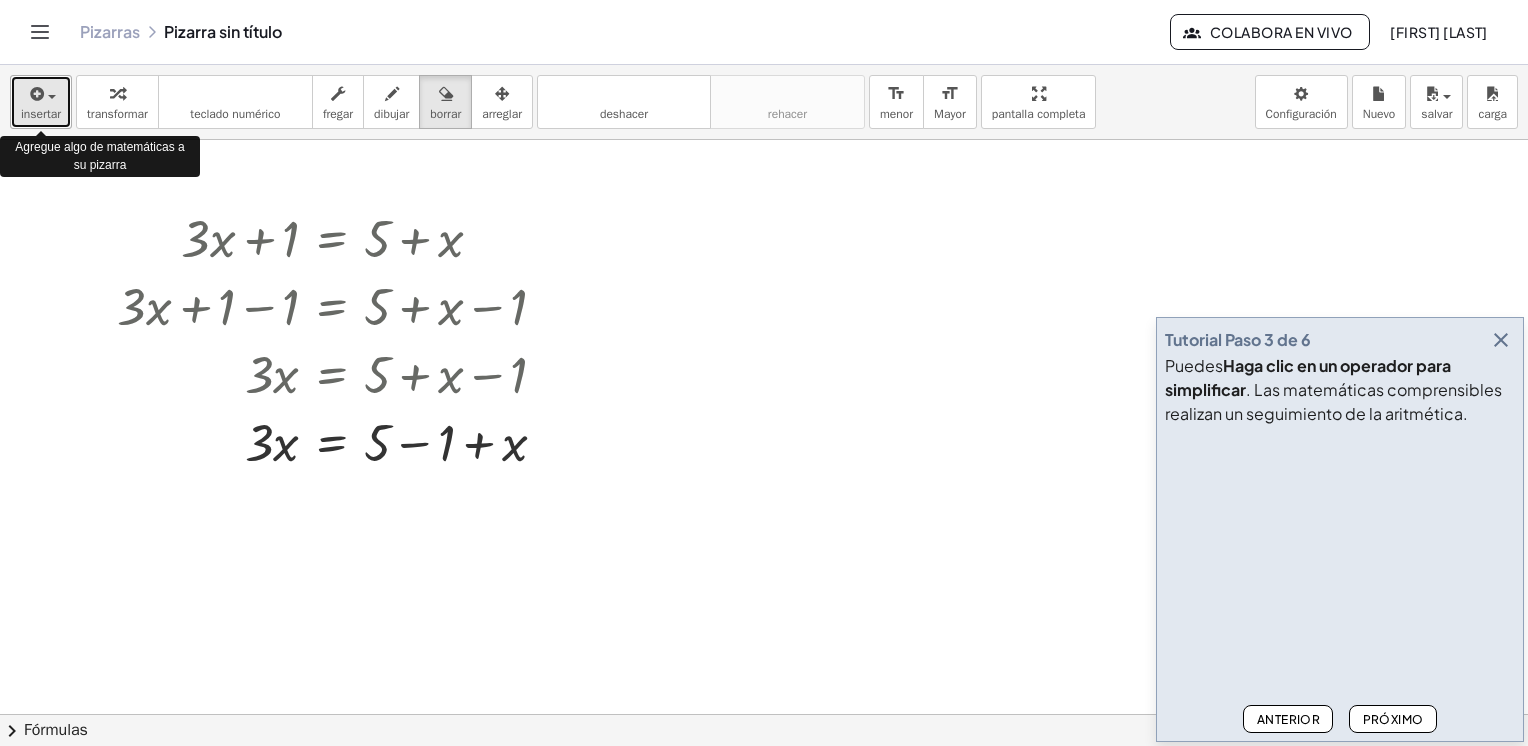 click on "insertar" at bounding box center (41, 114) 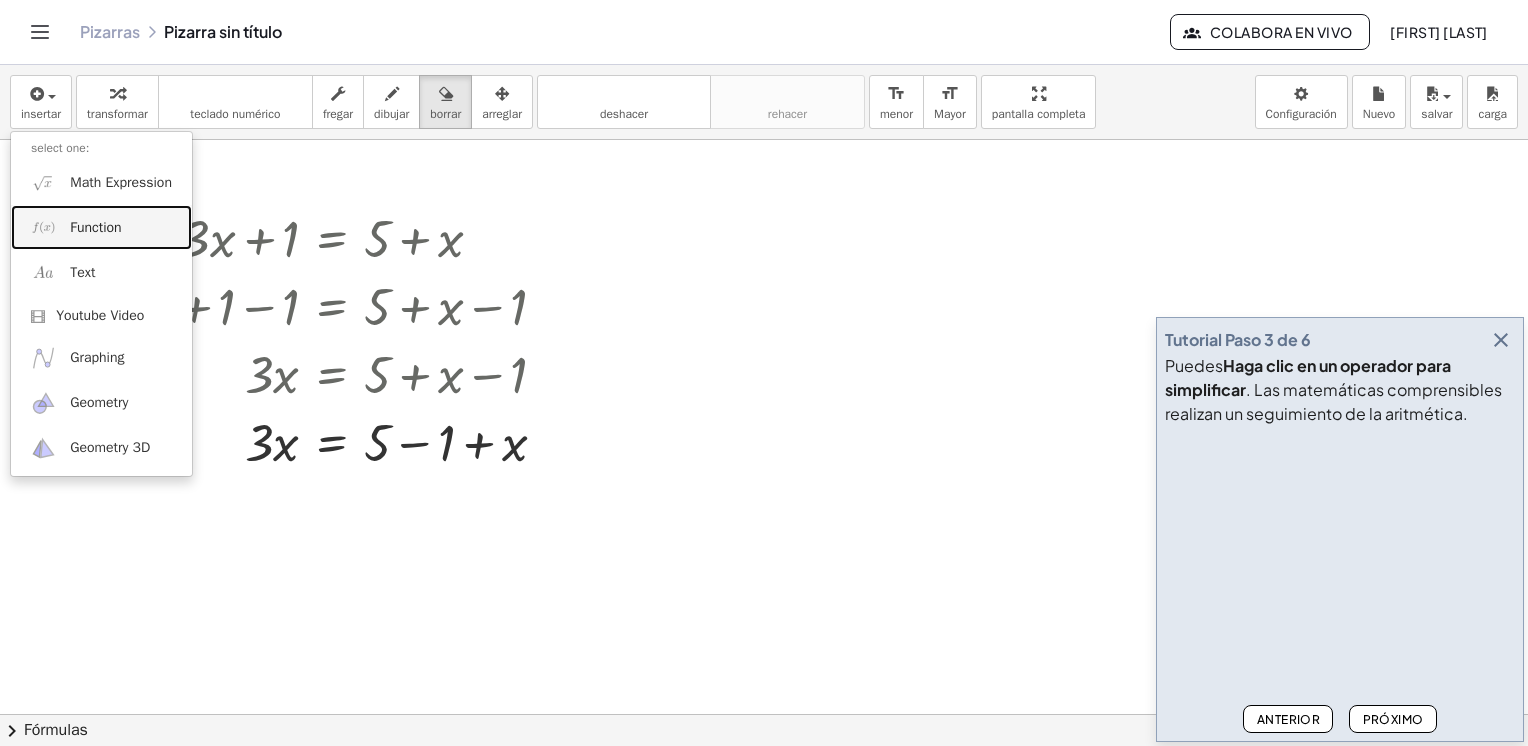 click on "Function" at bounding box center (95, 228) 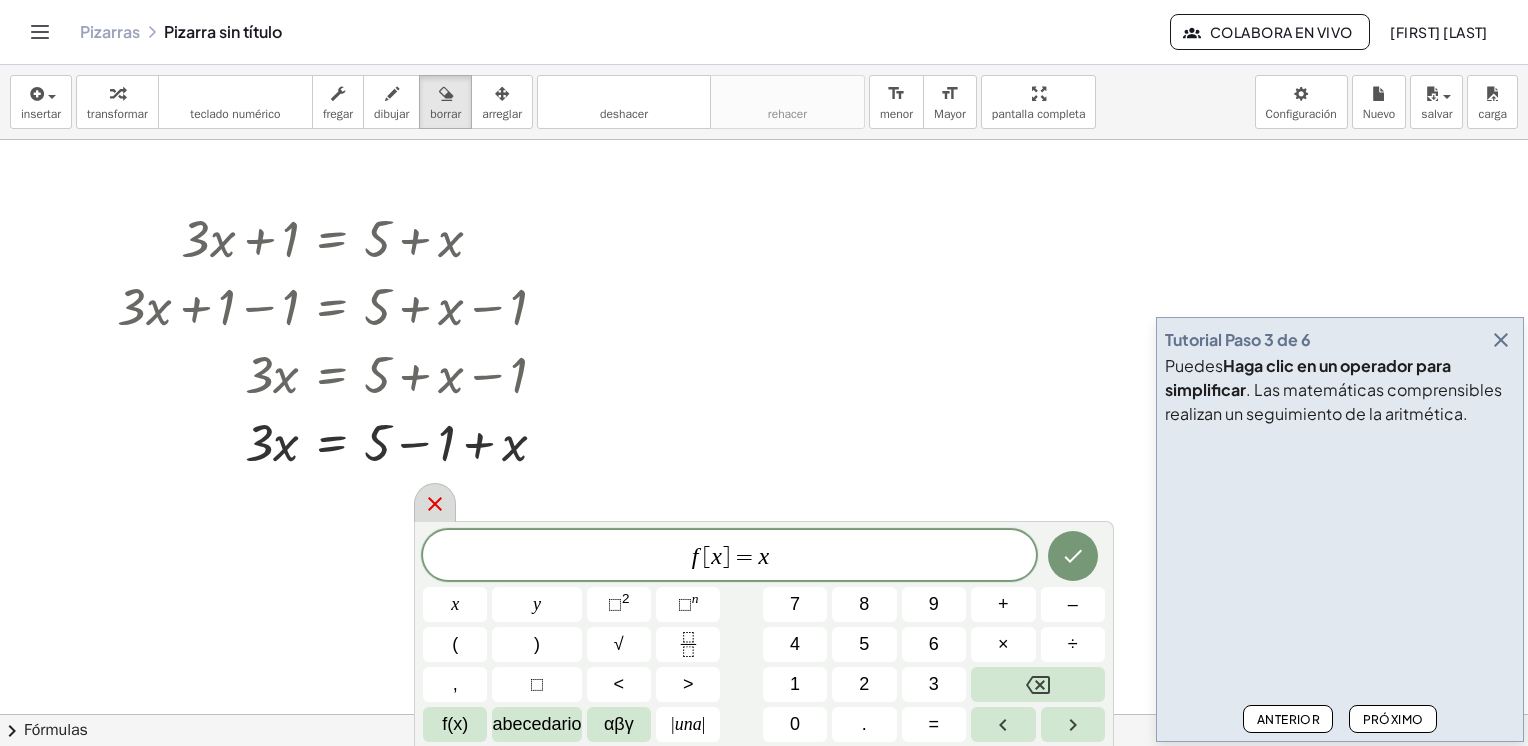click 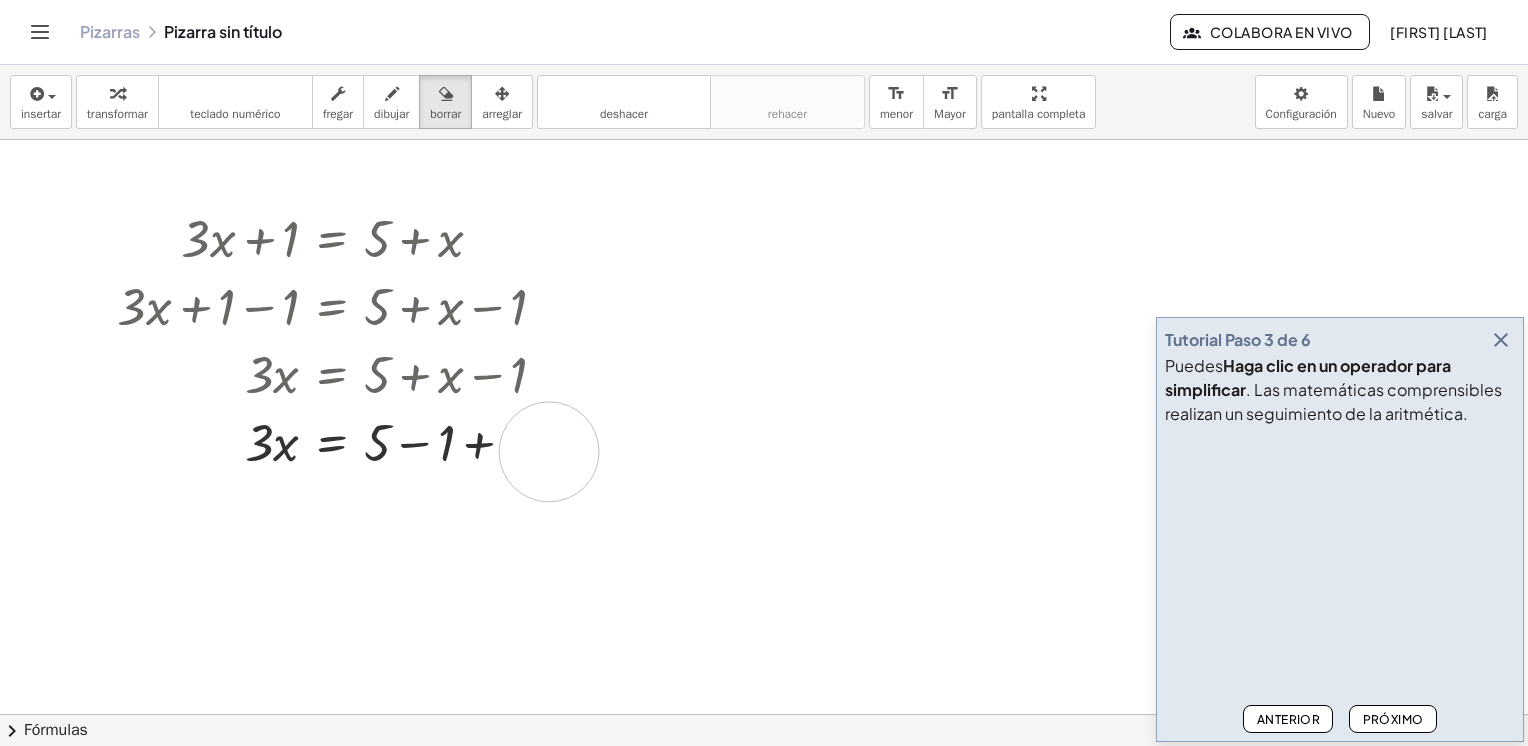 click at bounding box center [764, 780] 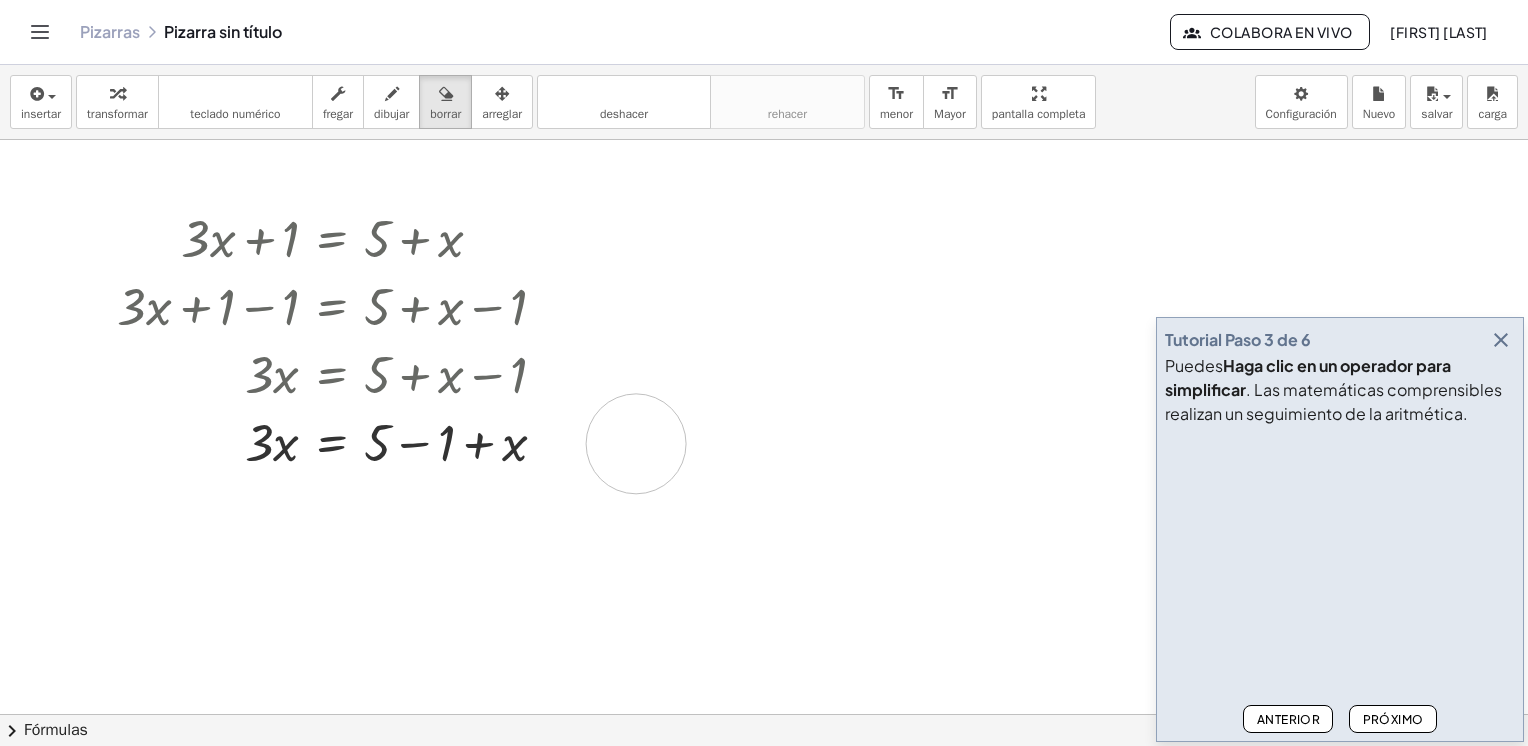 click at bounding box center (764, 780) 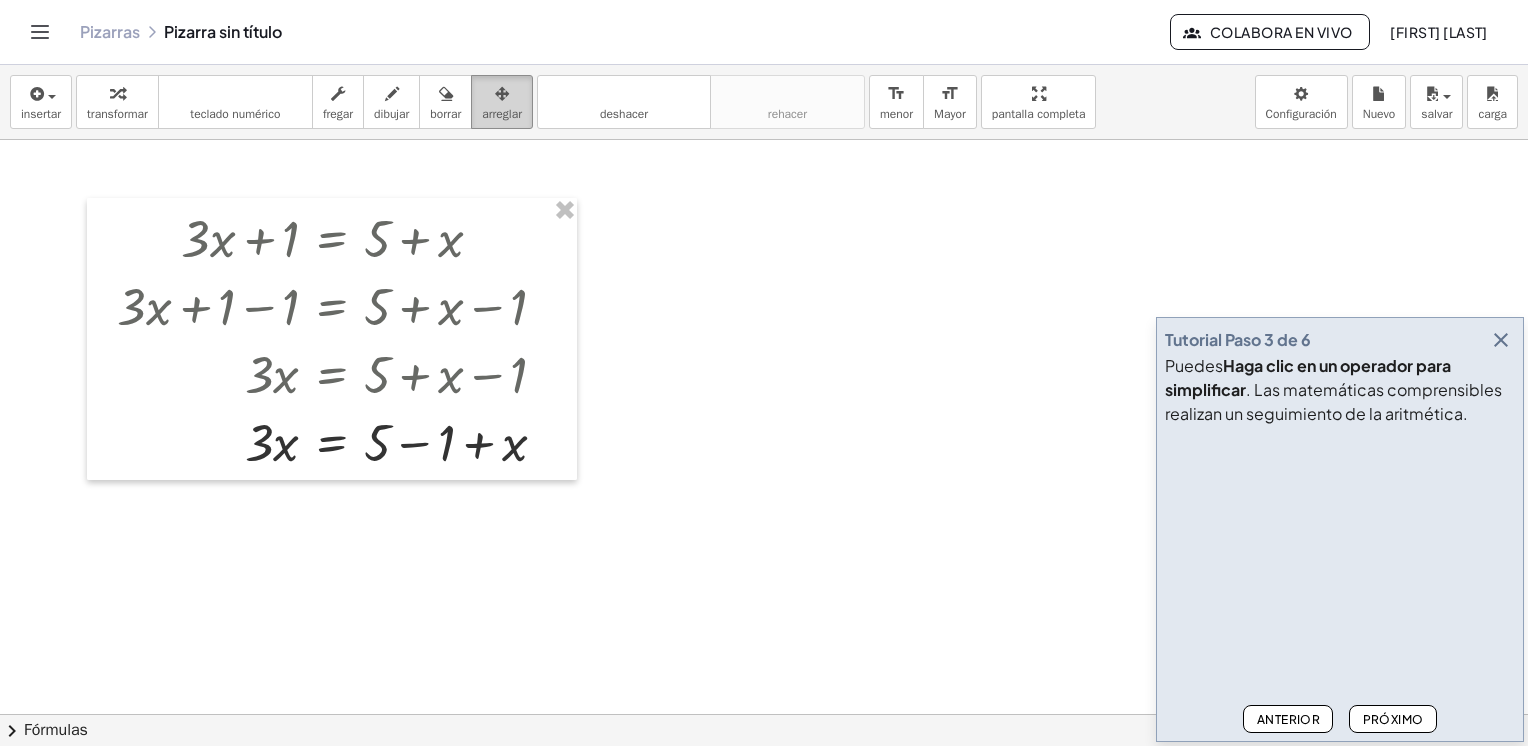 click at bounding box center (502, 94) 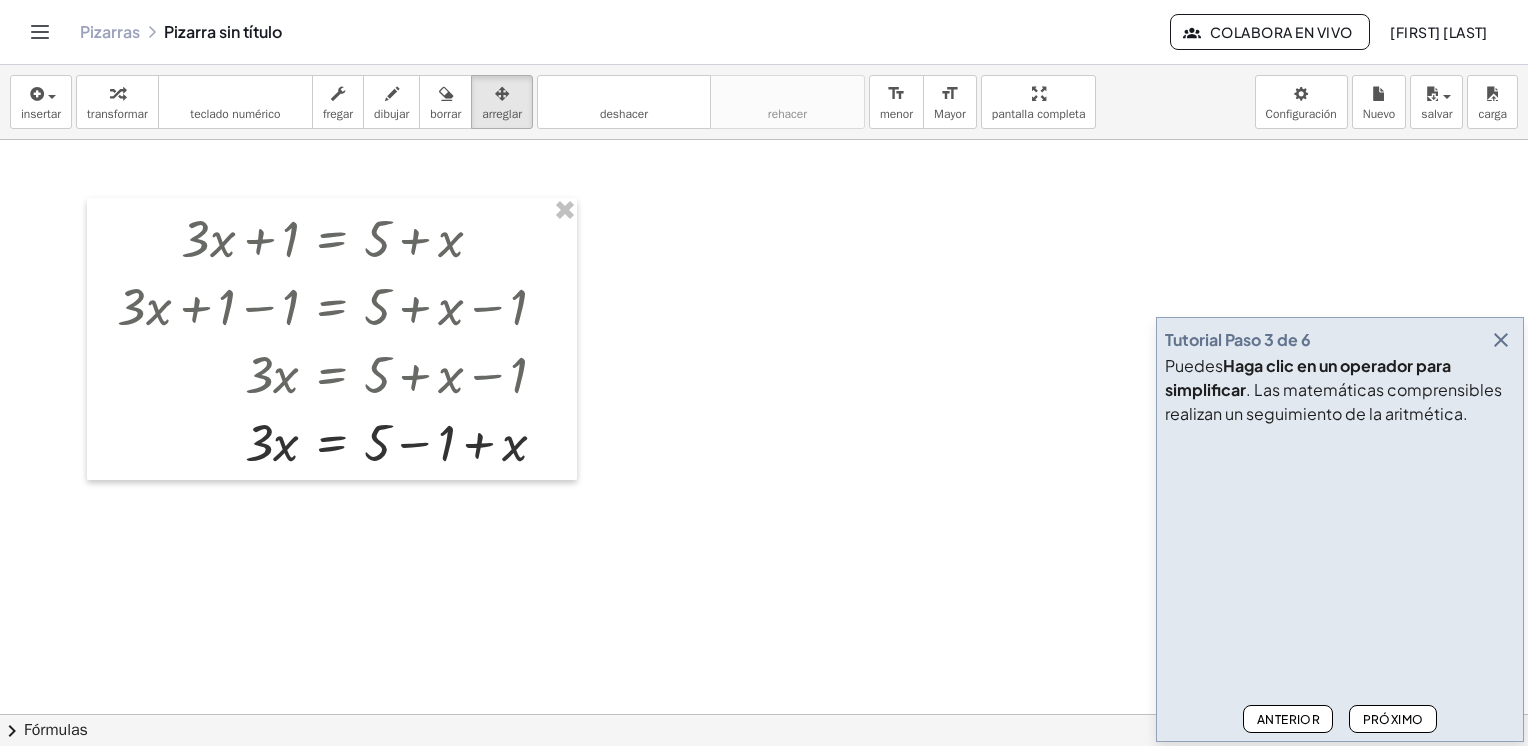 click at bounding box center (764, 780) 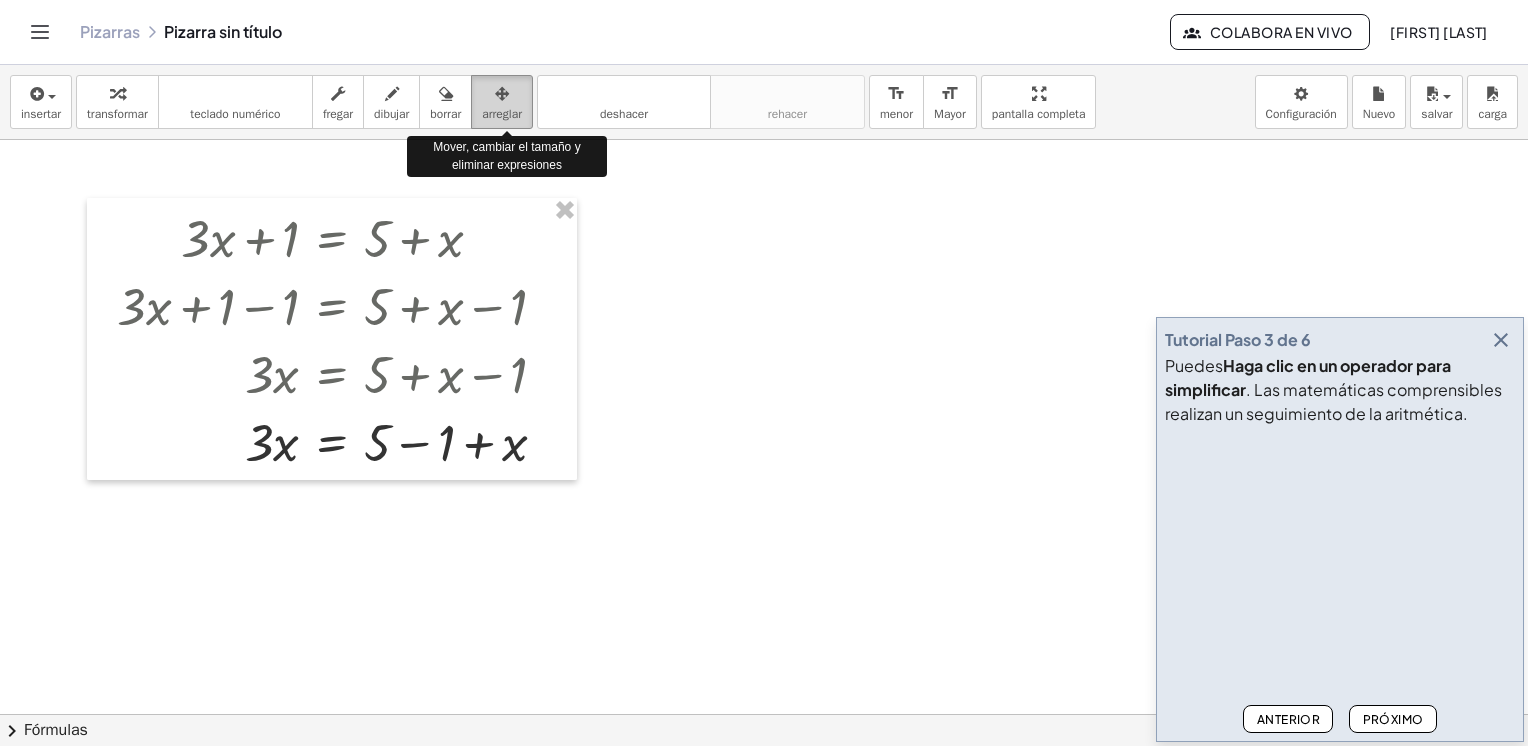 click at bounding box center [502, 94] 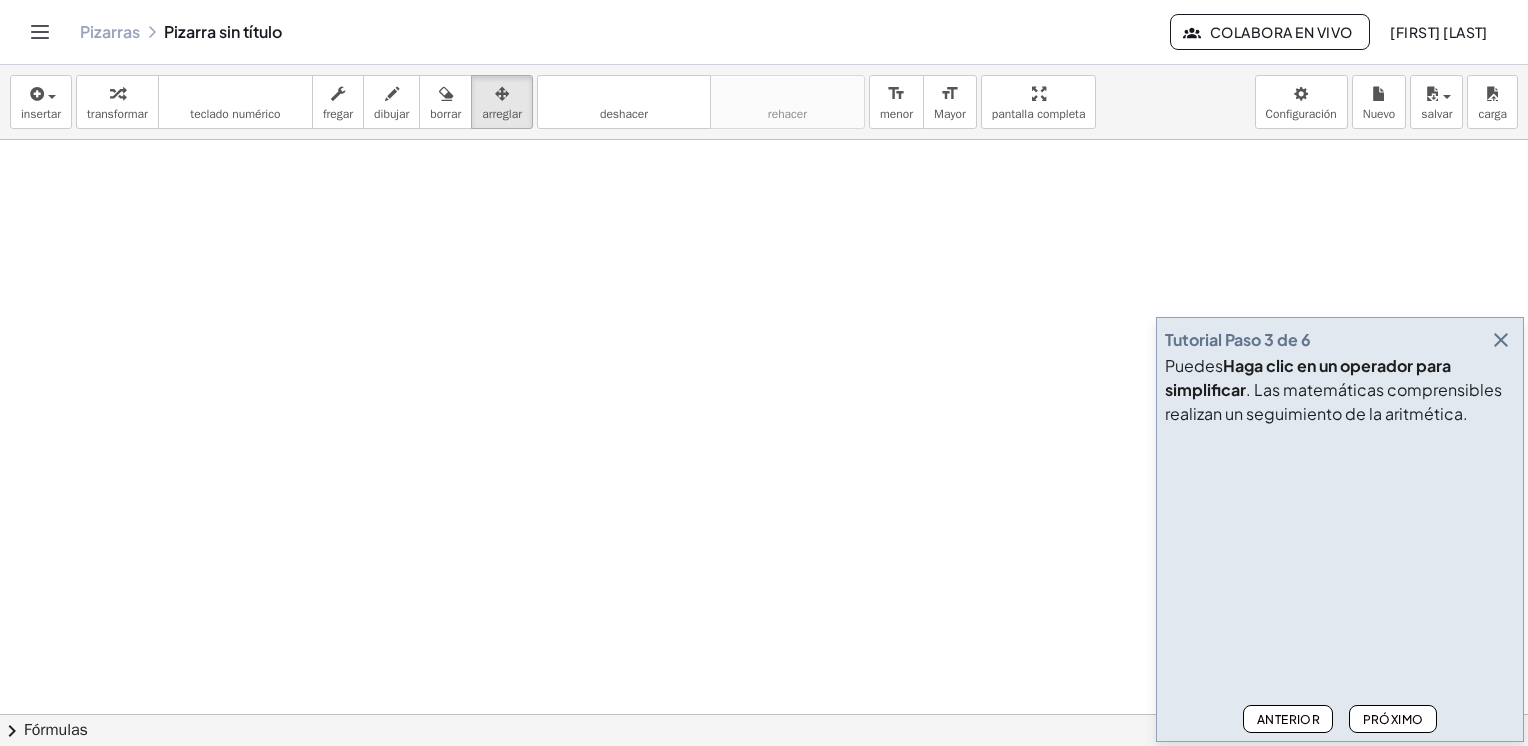 click at bounding box center [764, 780] 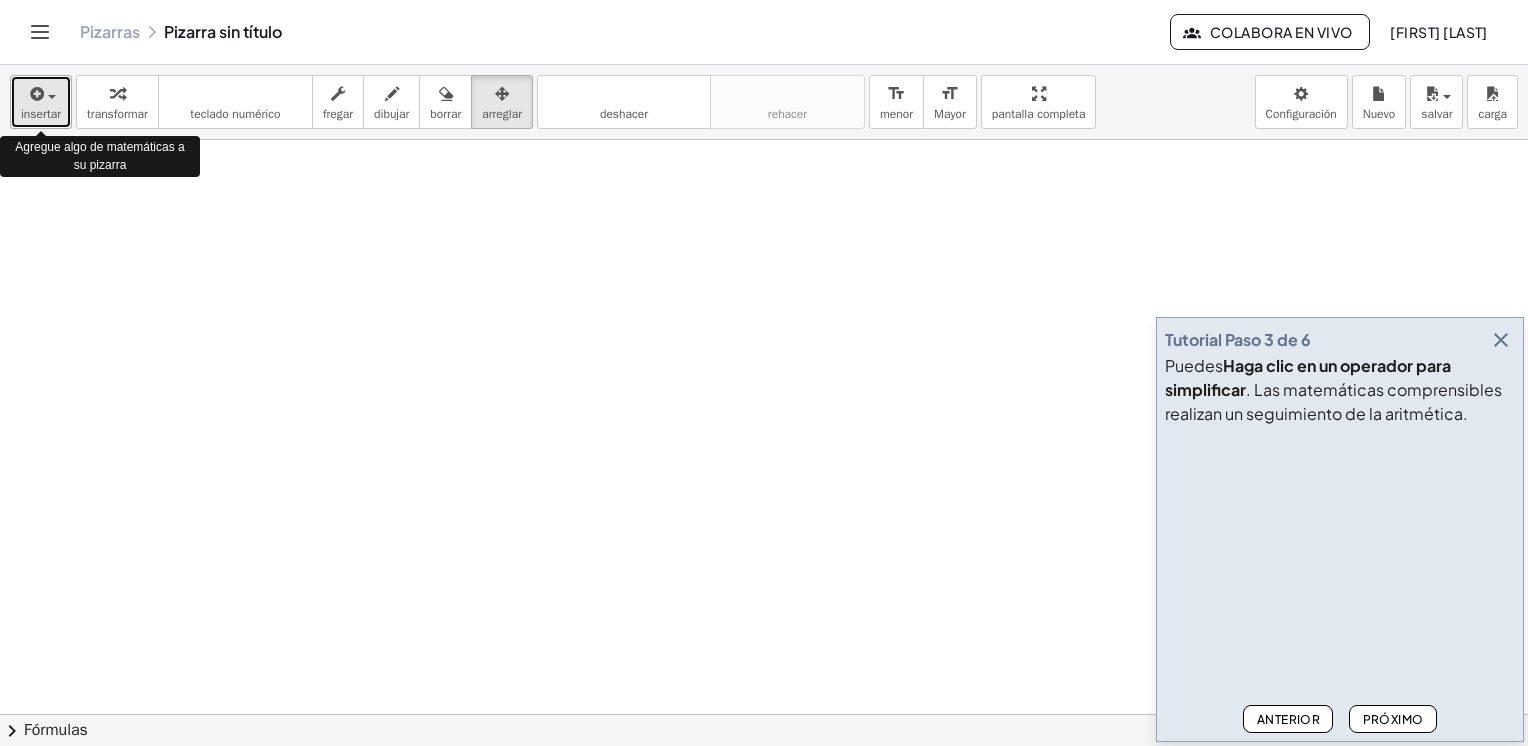 click at bounding box center (41, 93) 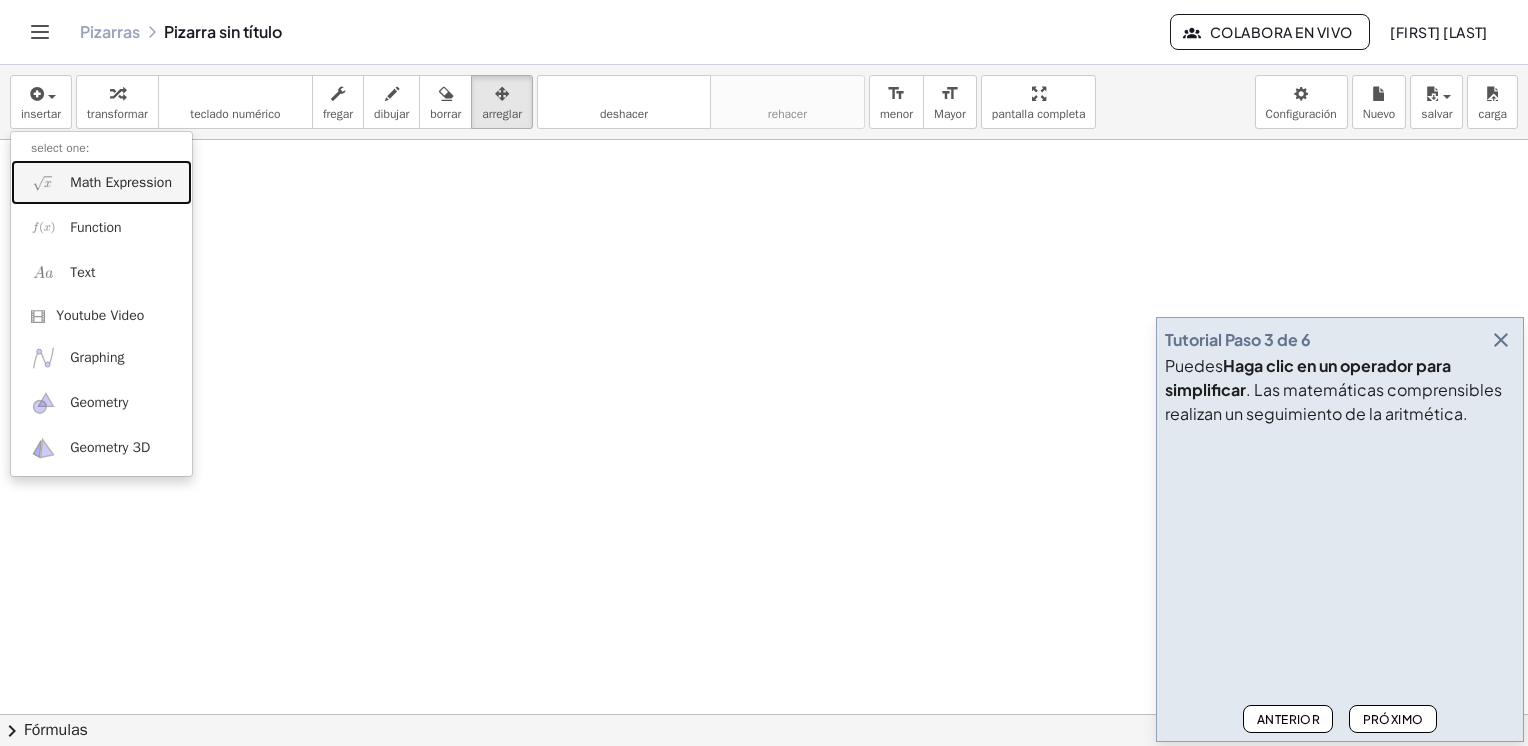 click on "Math Expression" at bounding box center (121, 183) 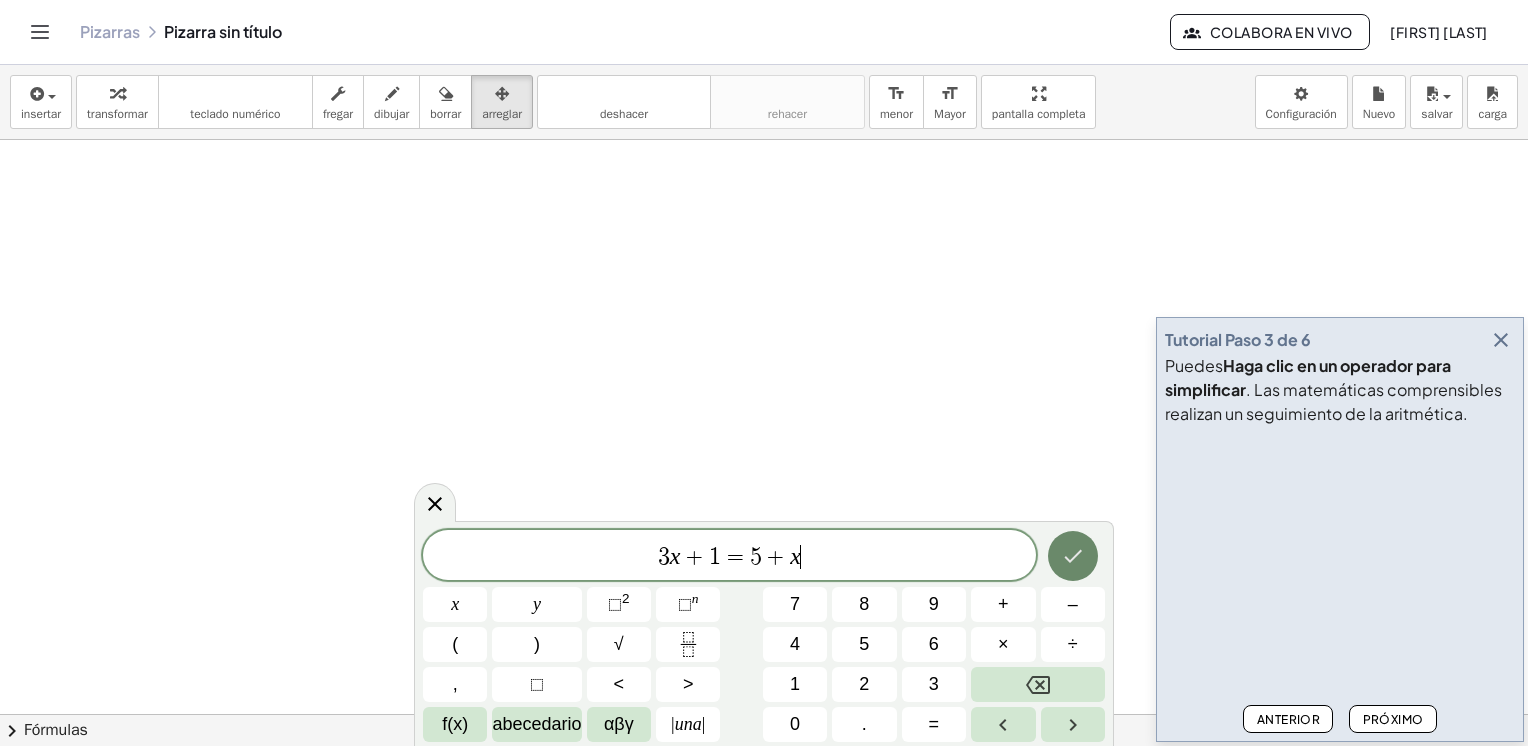 click 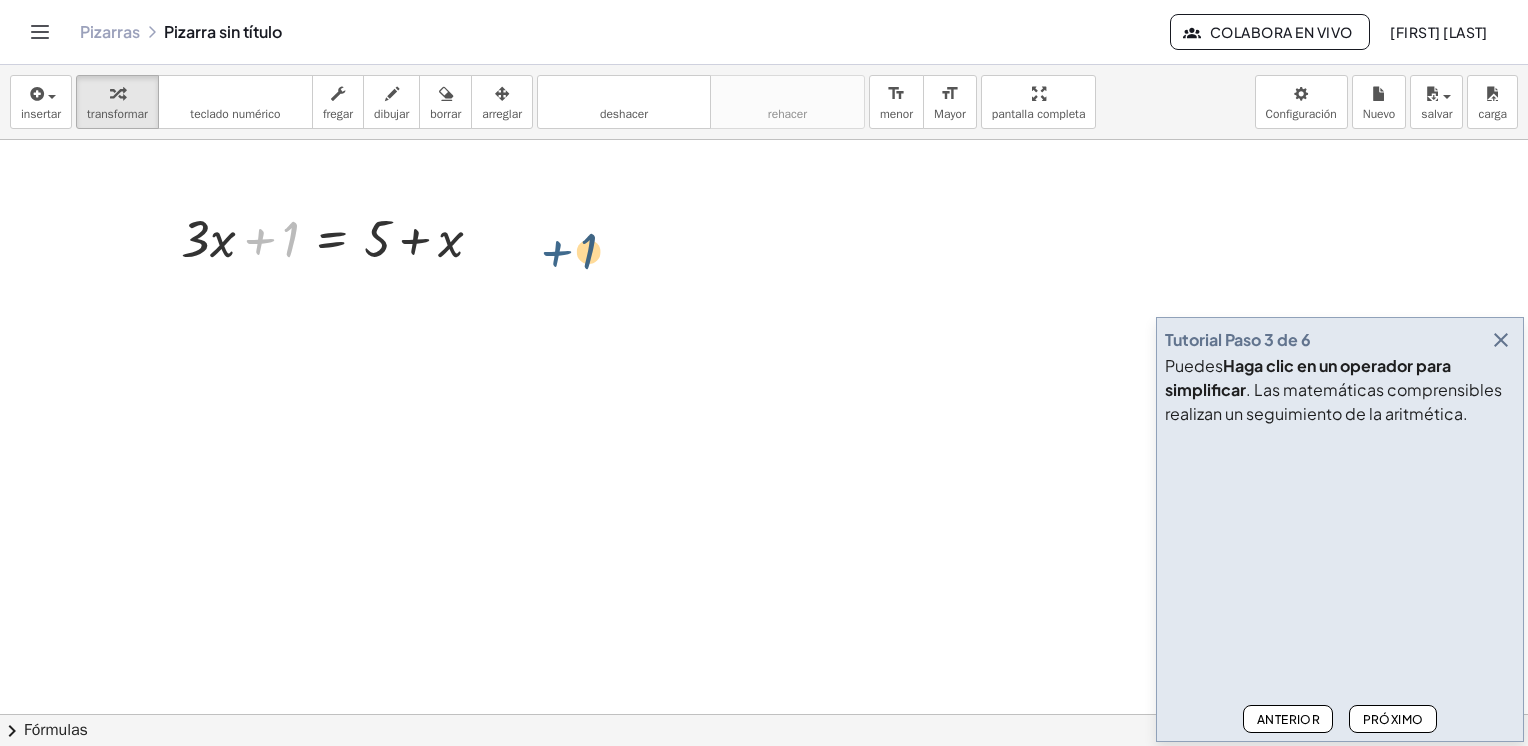 drag, startPoint x: 279, startPoint y: 238, endPoint x: 588, endPoint y: 252, distance: 309.317 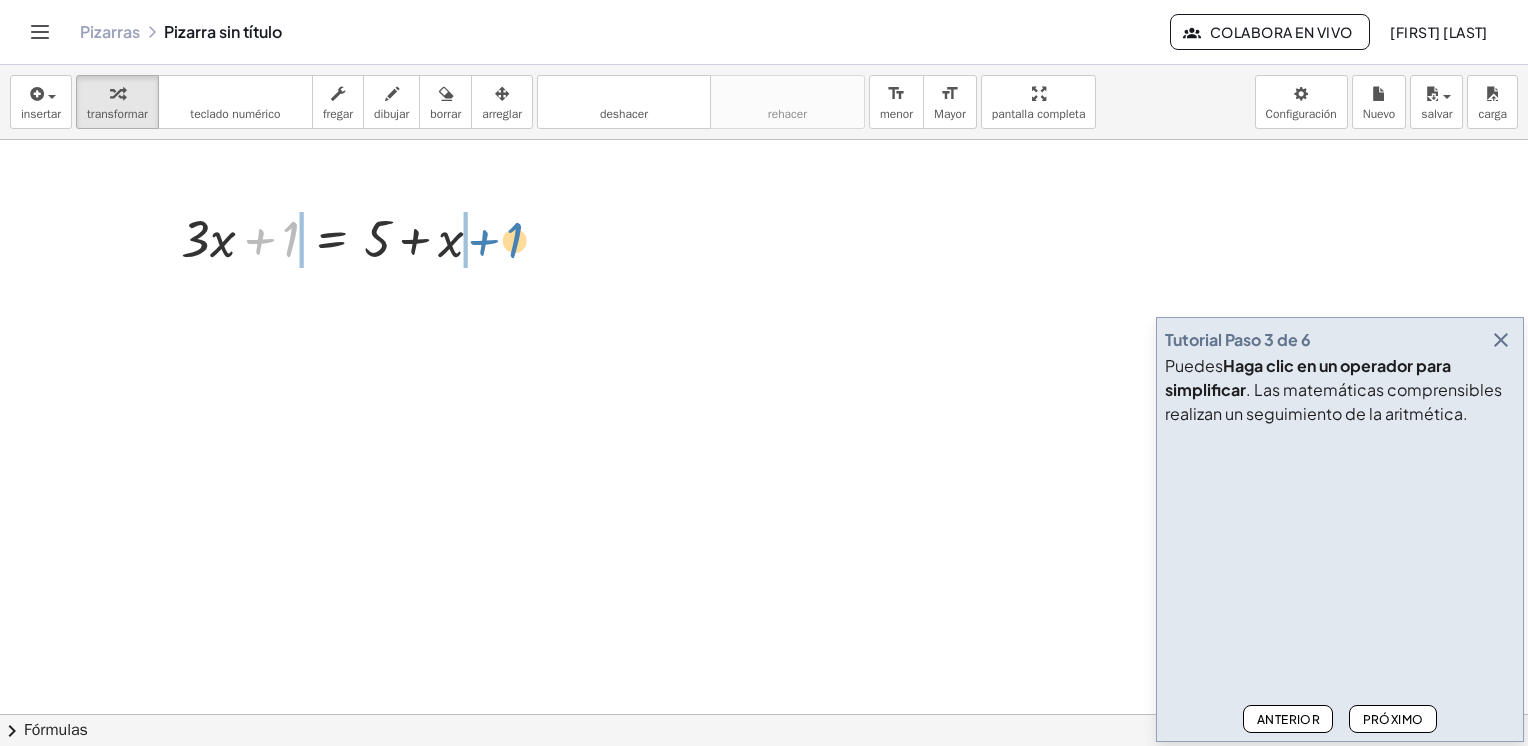 drag, startPoint x: 289, startPoint y: 239, endPoint x: 512, endPoint y: 242, distance: 223.02017 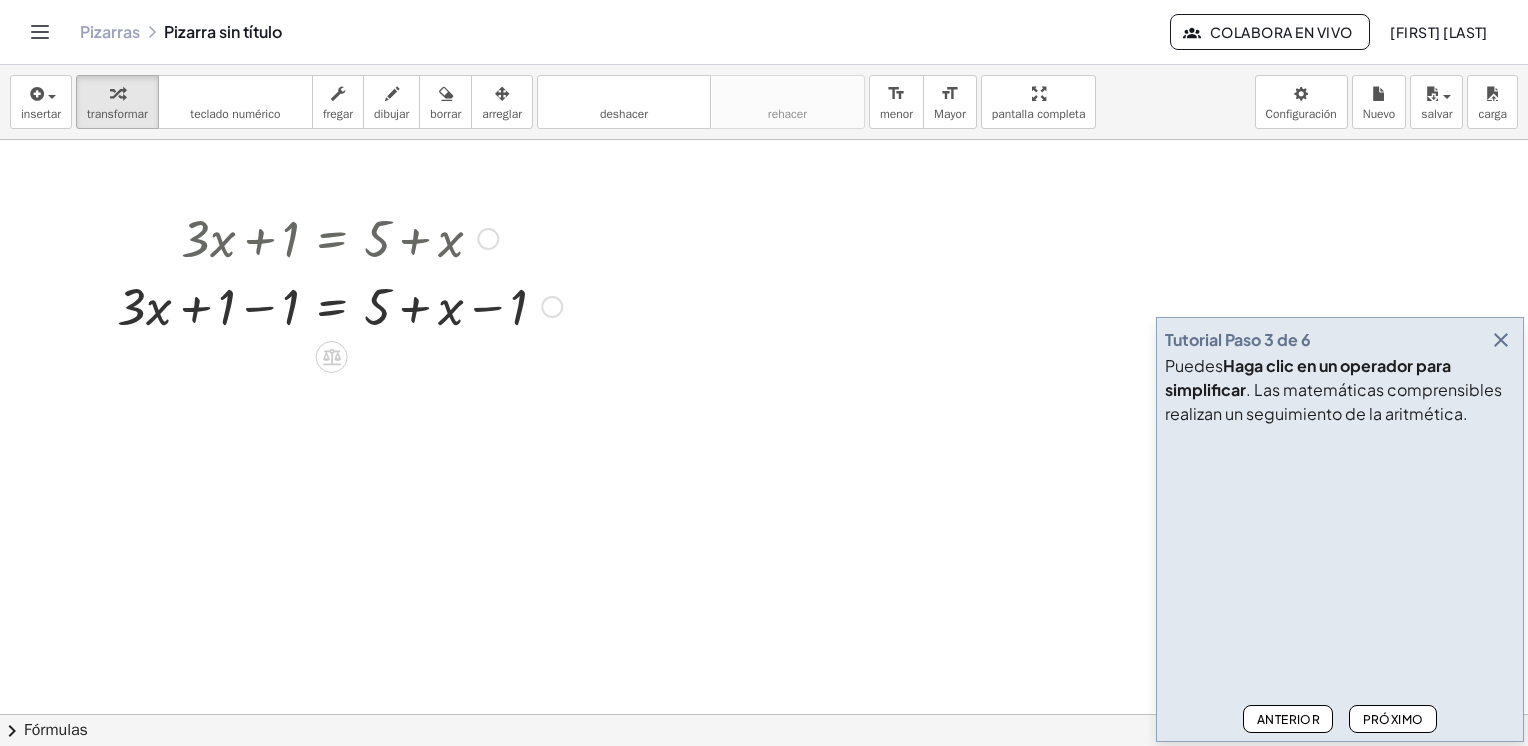 click at bounding box center [339, 305] 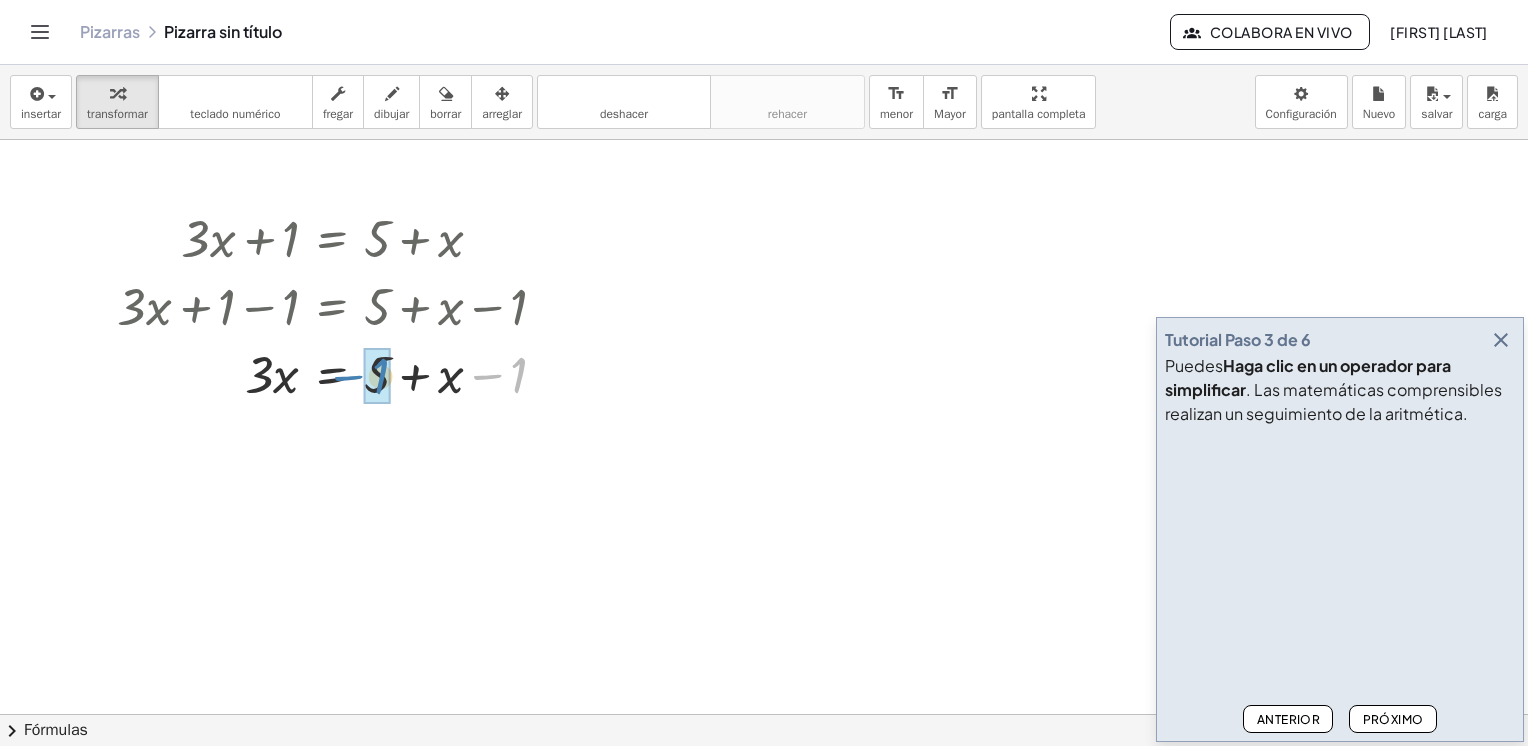 drag, startPoint x: 516, startPoint y: 375, endPoint x: 379, endPoint y: 376, distance: 137.00365 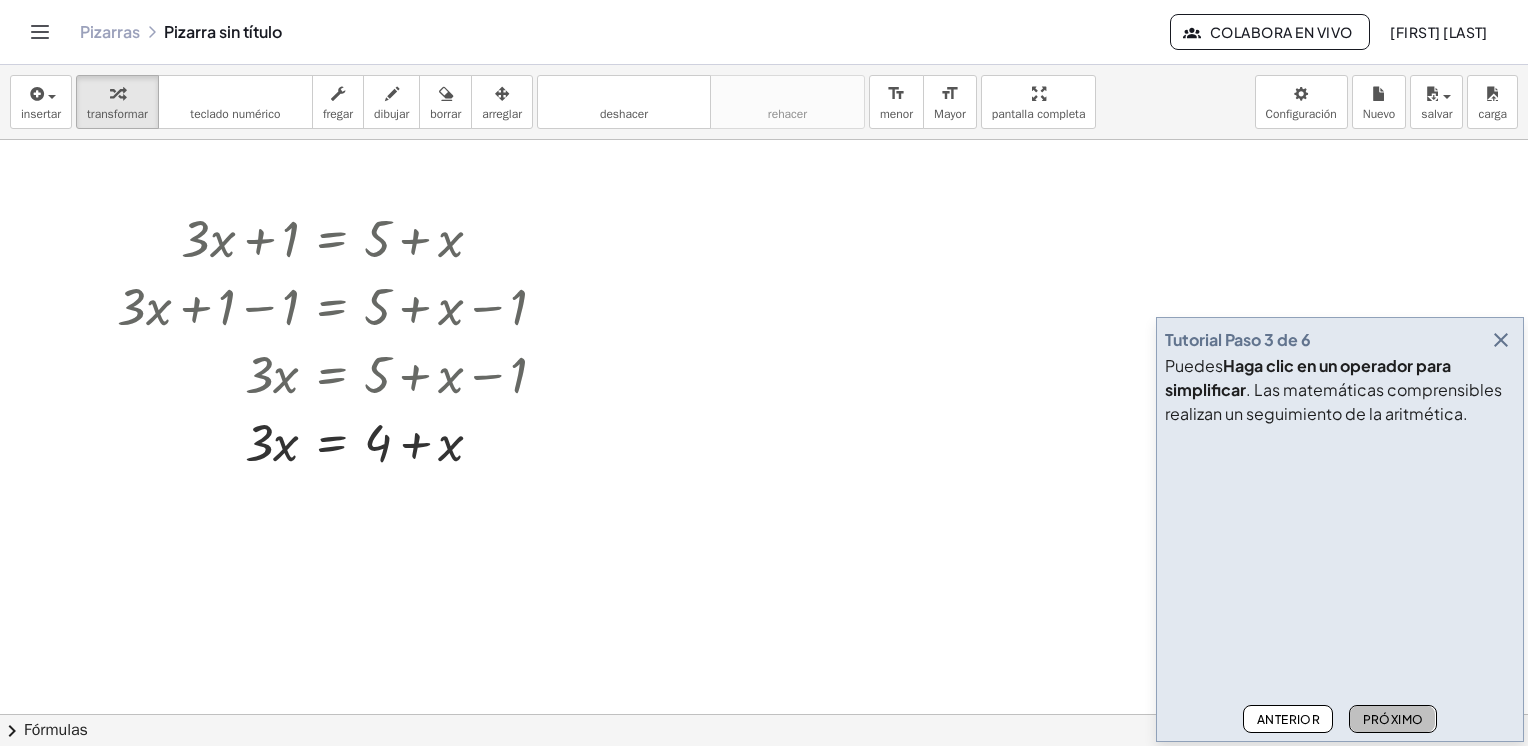 click on "Próximo" 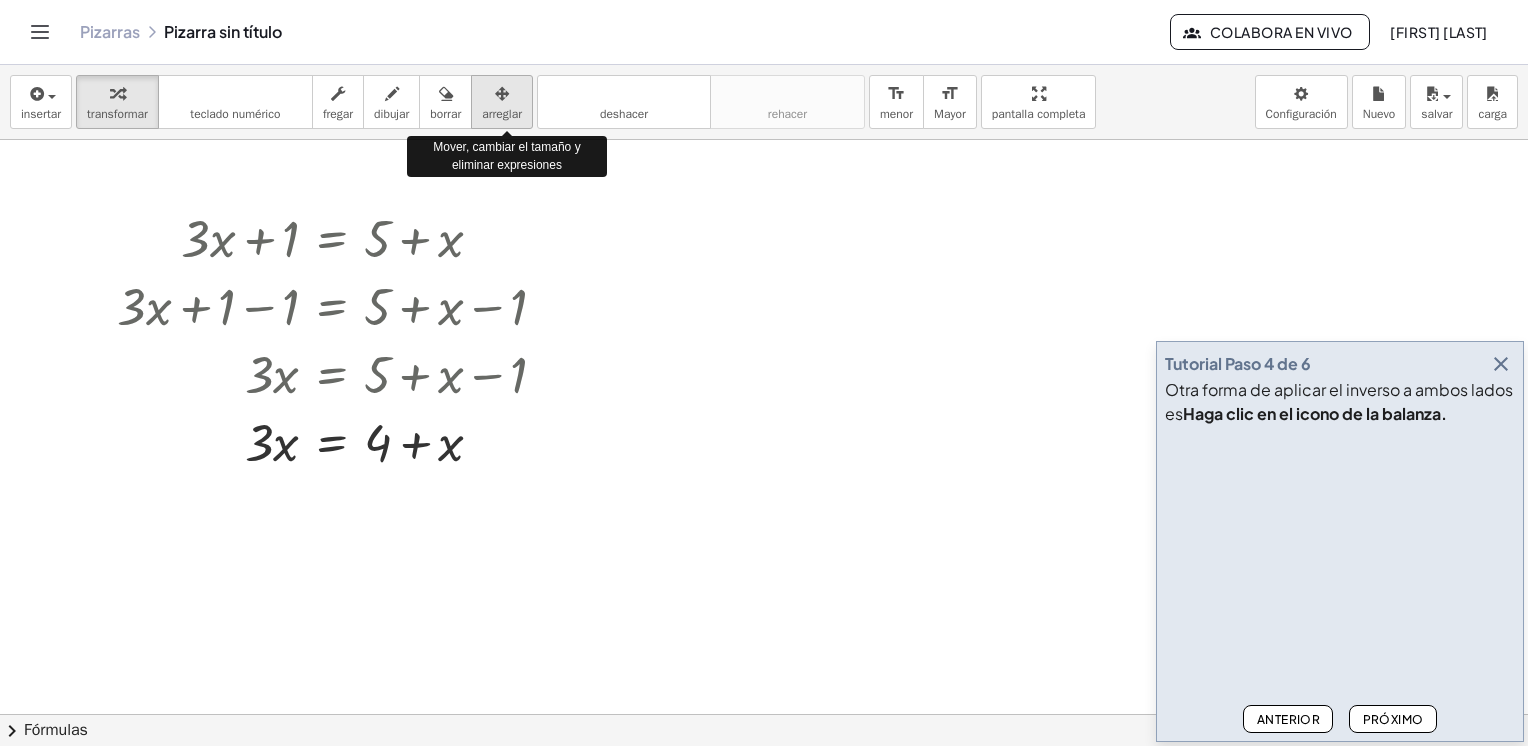 click on "arreglar" at bounding box center [502, 114] 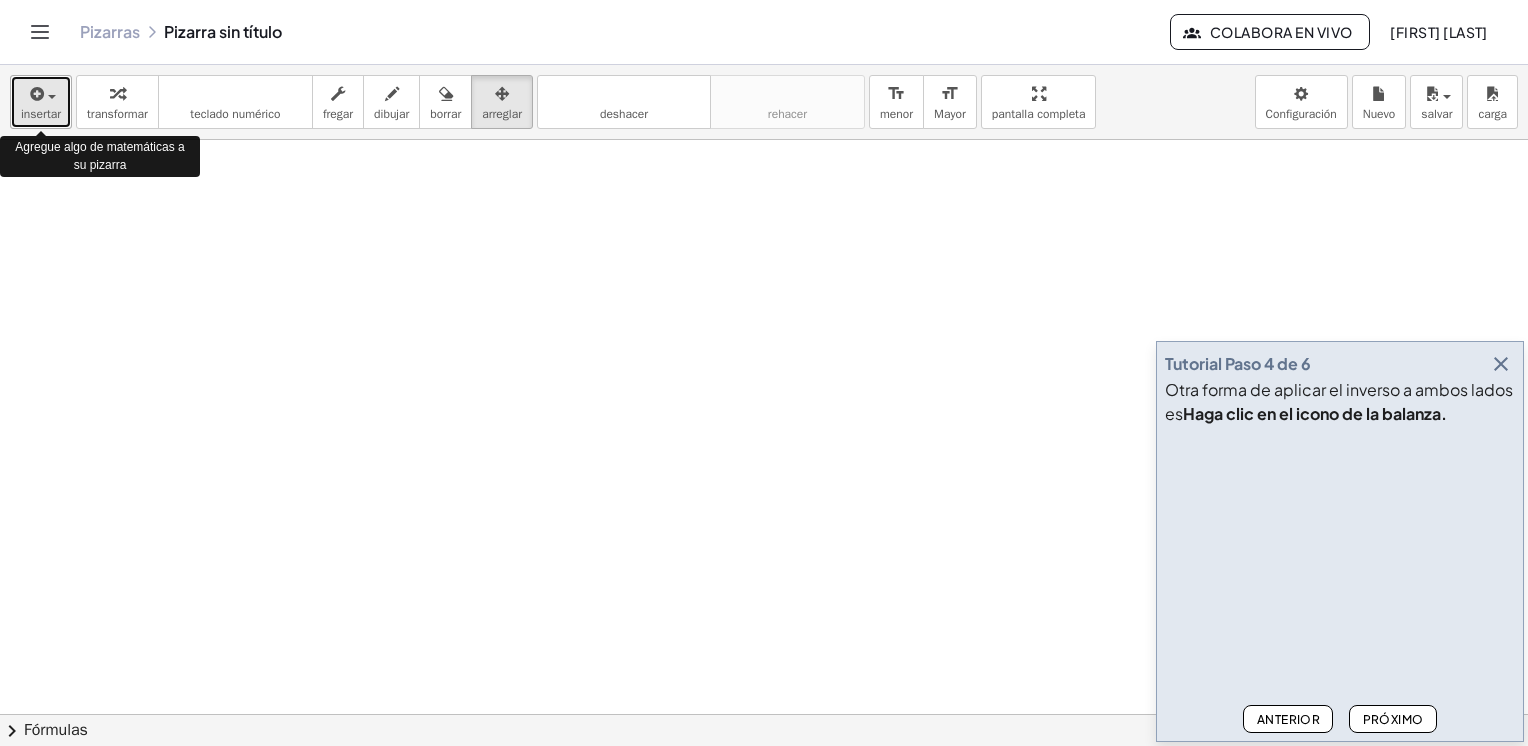 click at bounding box center [41, 93] 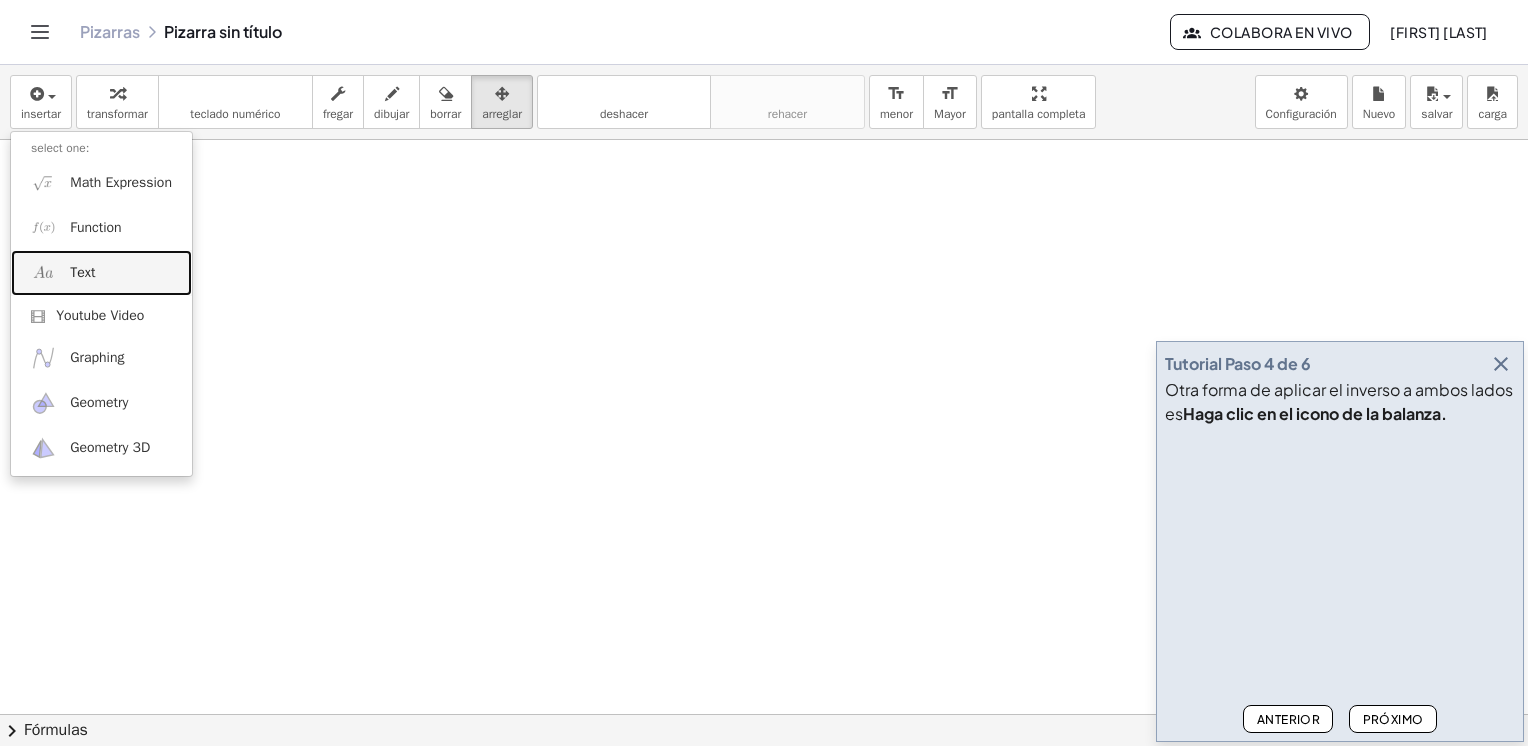 click on "Text" at bounding box center [82, 273] 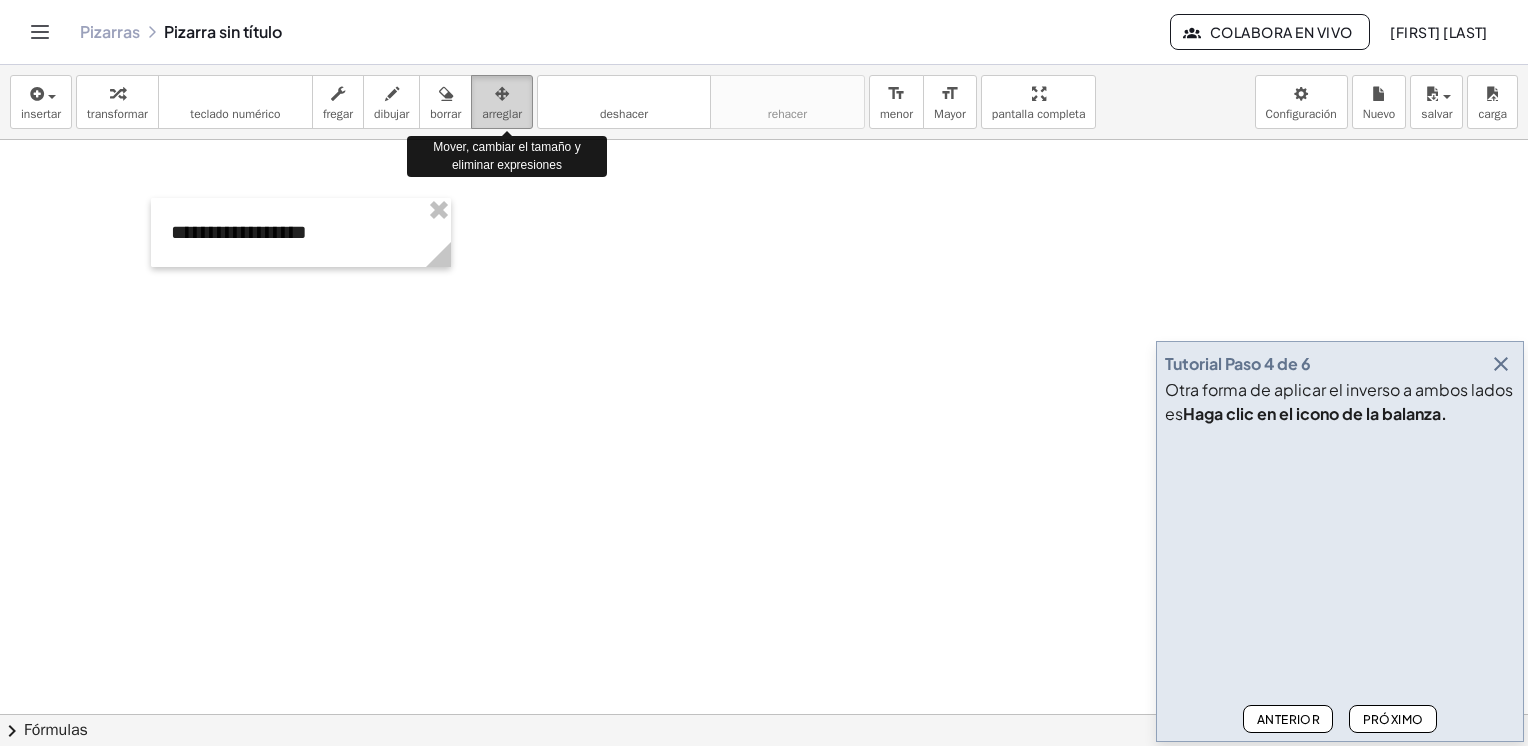 click at bounding box center [502, 94] 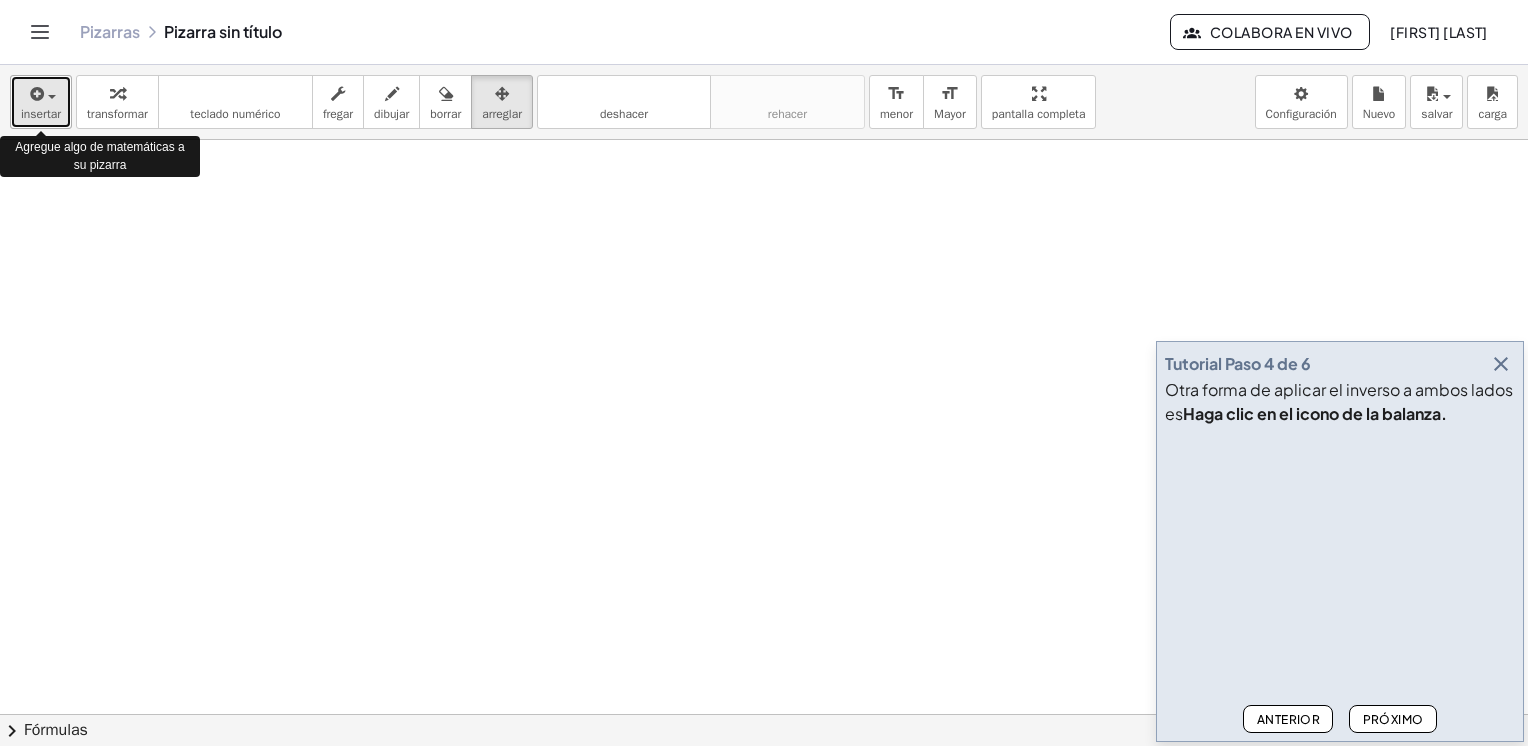 click on "insertar" at bounding box center (41, 114) 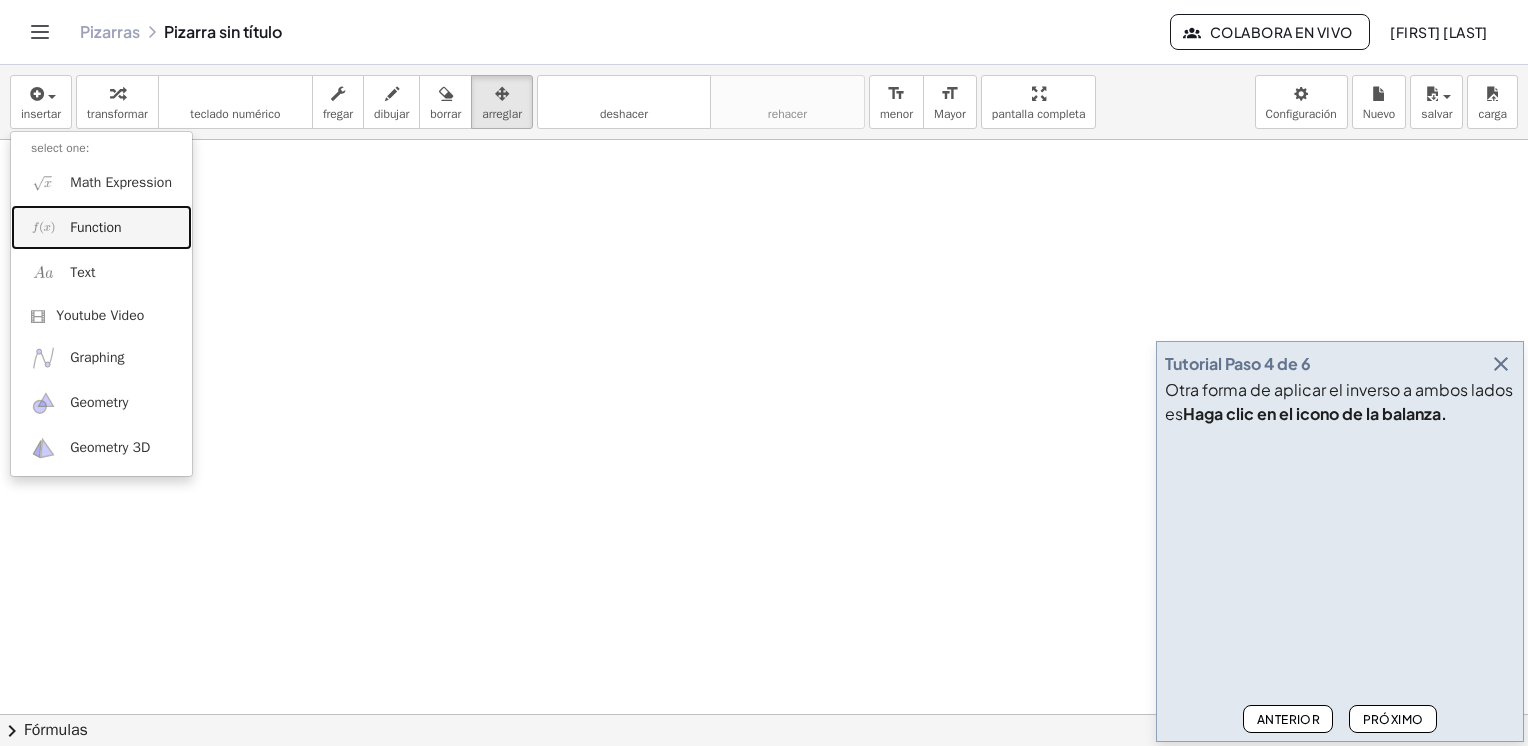 click on "Function" at bounding box center (95, 228) 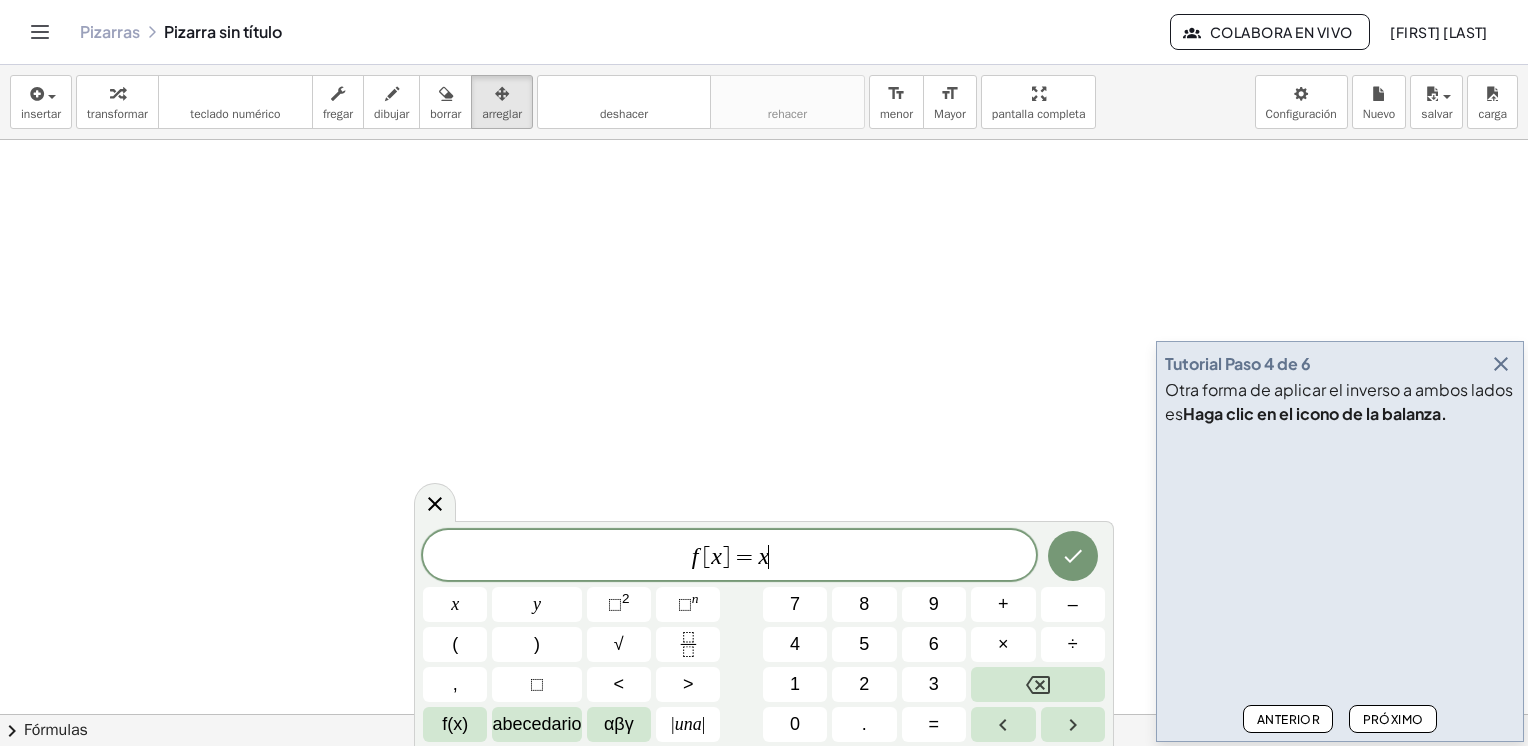 click on "f [ x ] = x ​" at bounding box center [729, 557] 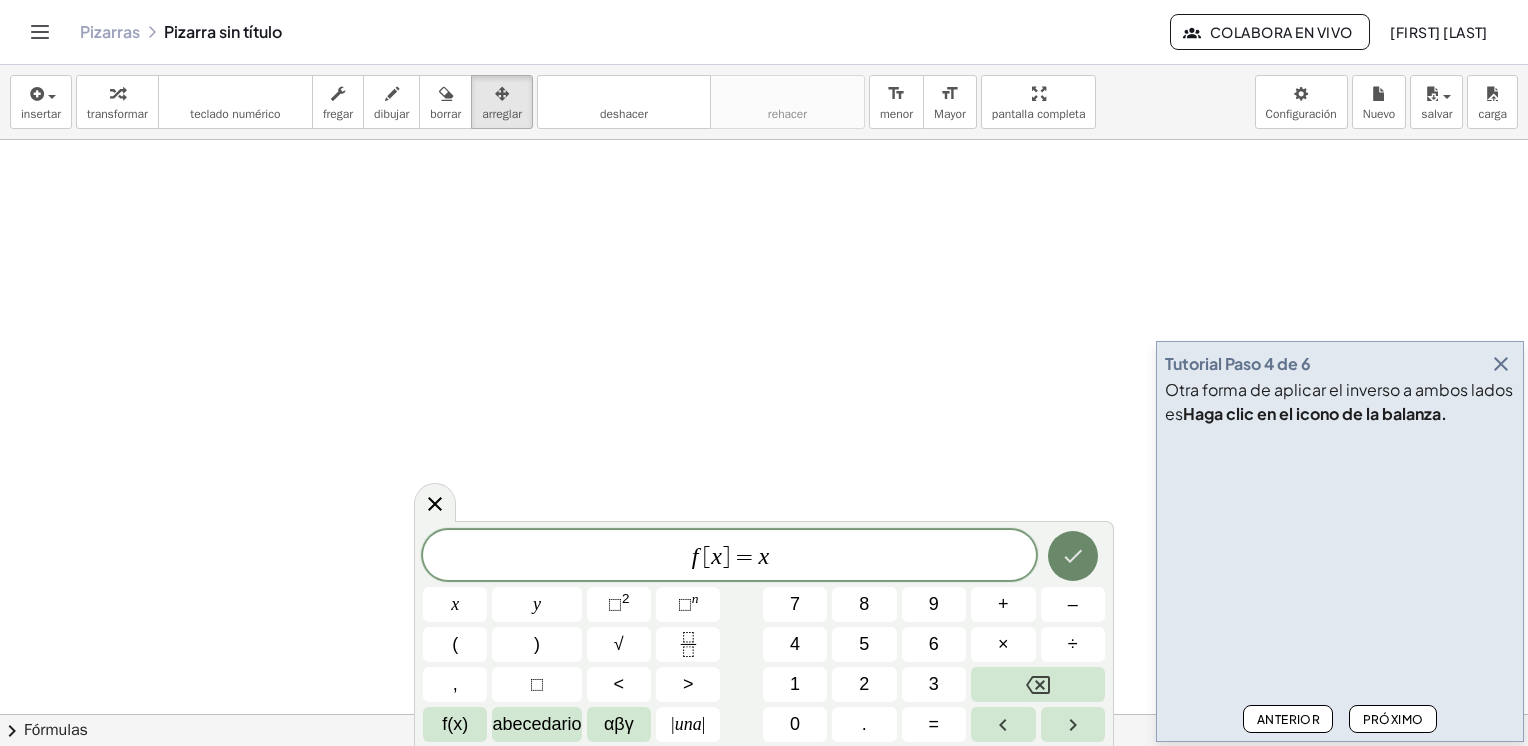 click 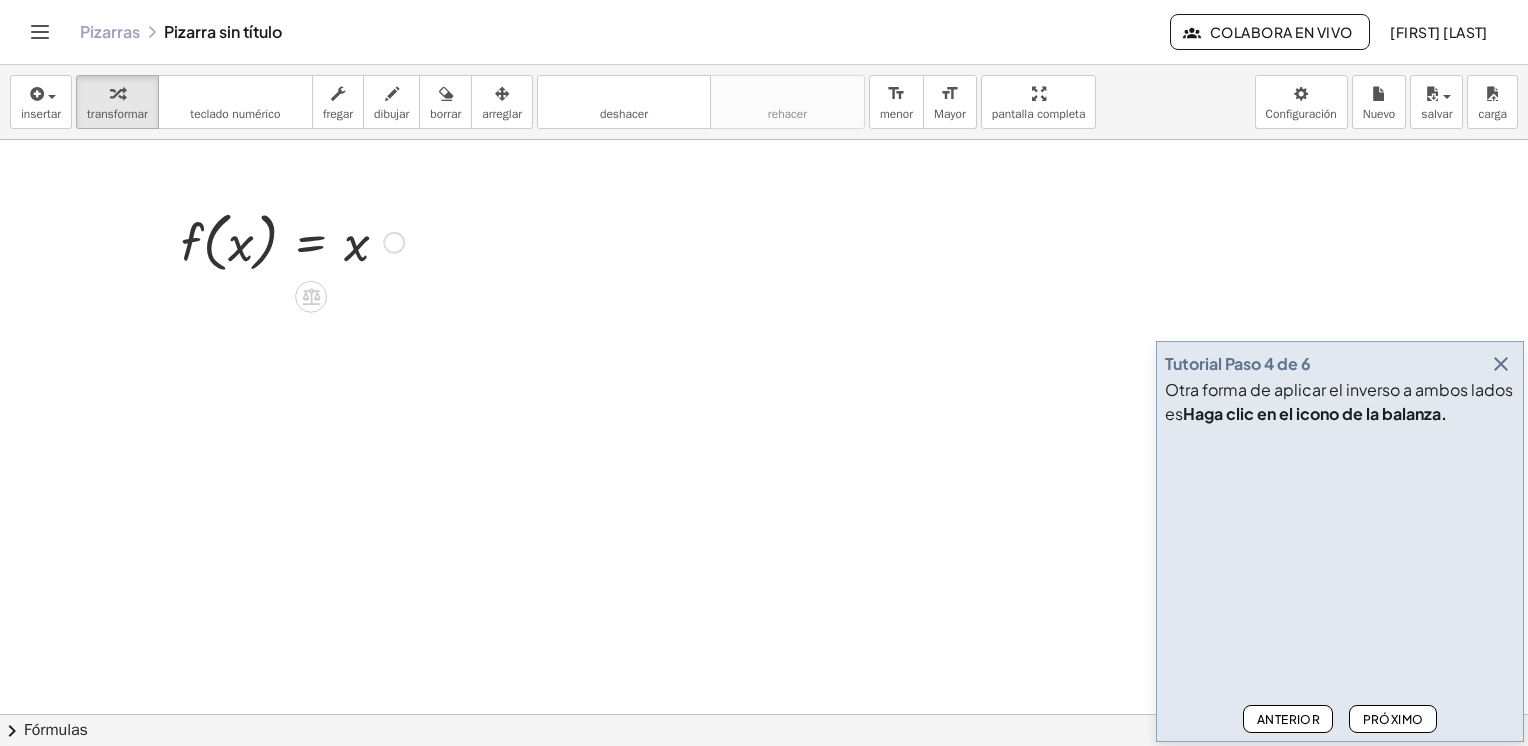 click at bounding box center (292, 241) 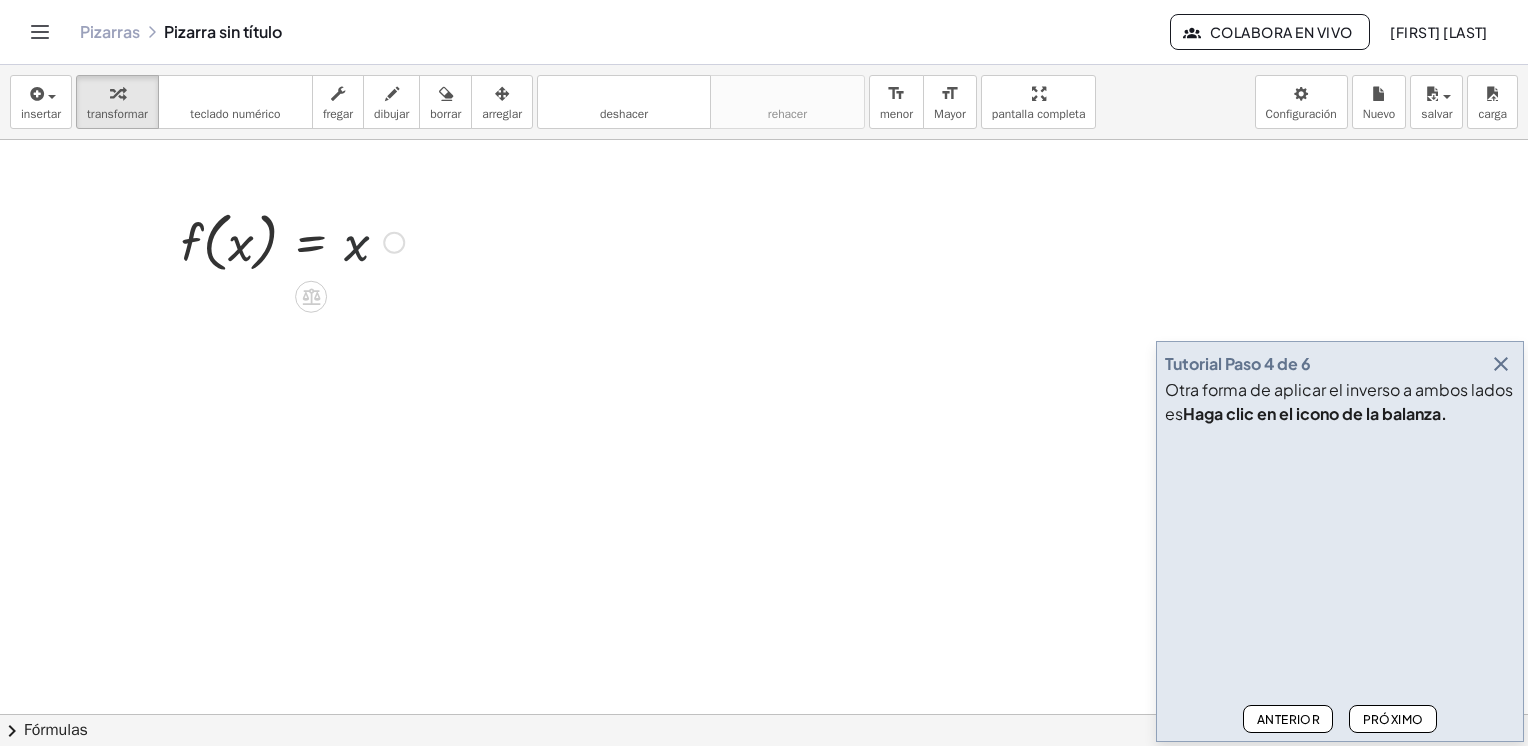 click at bounding box center [292, 241] 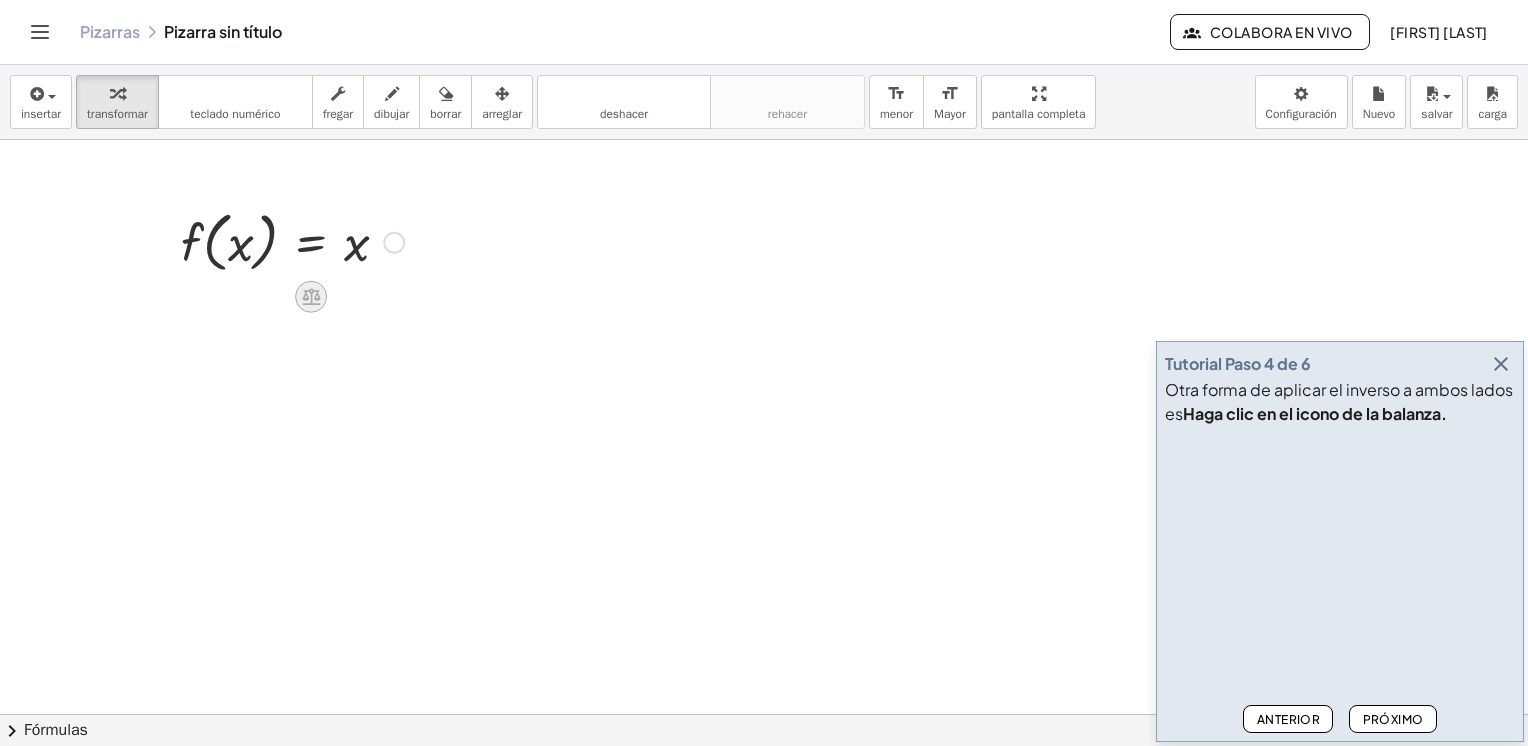 click 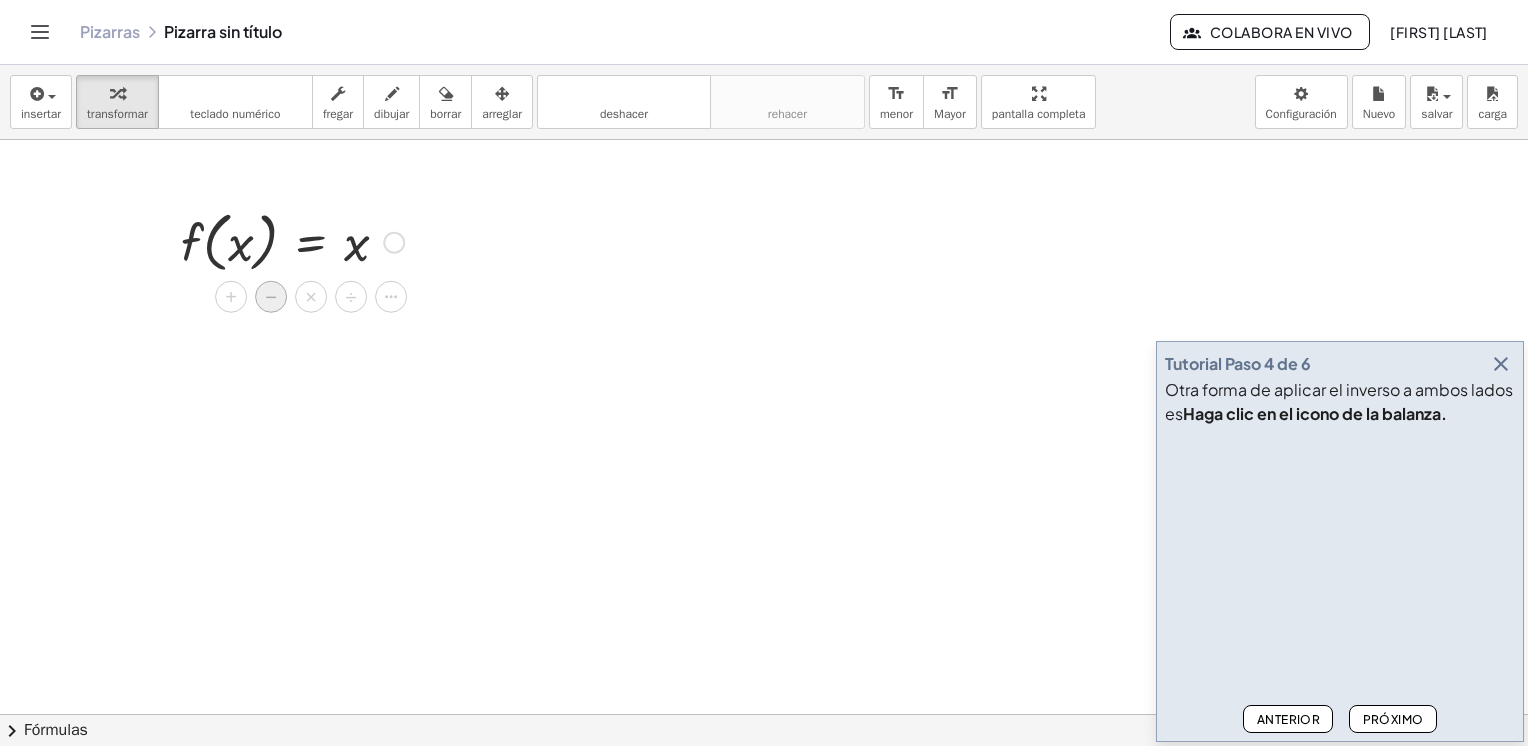 click on "−" at bounding box center (271, 296) 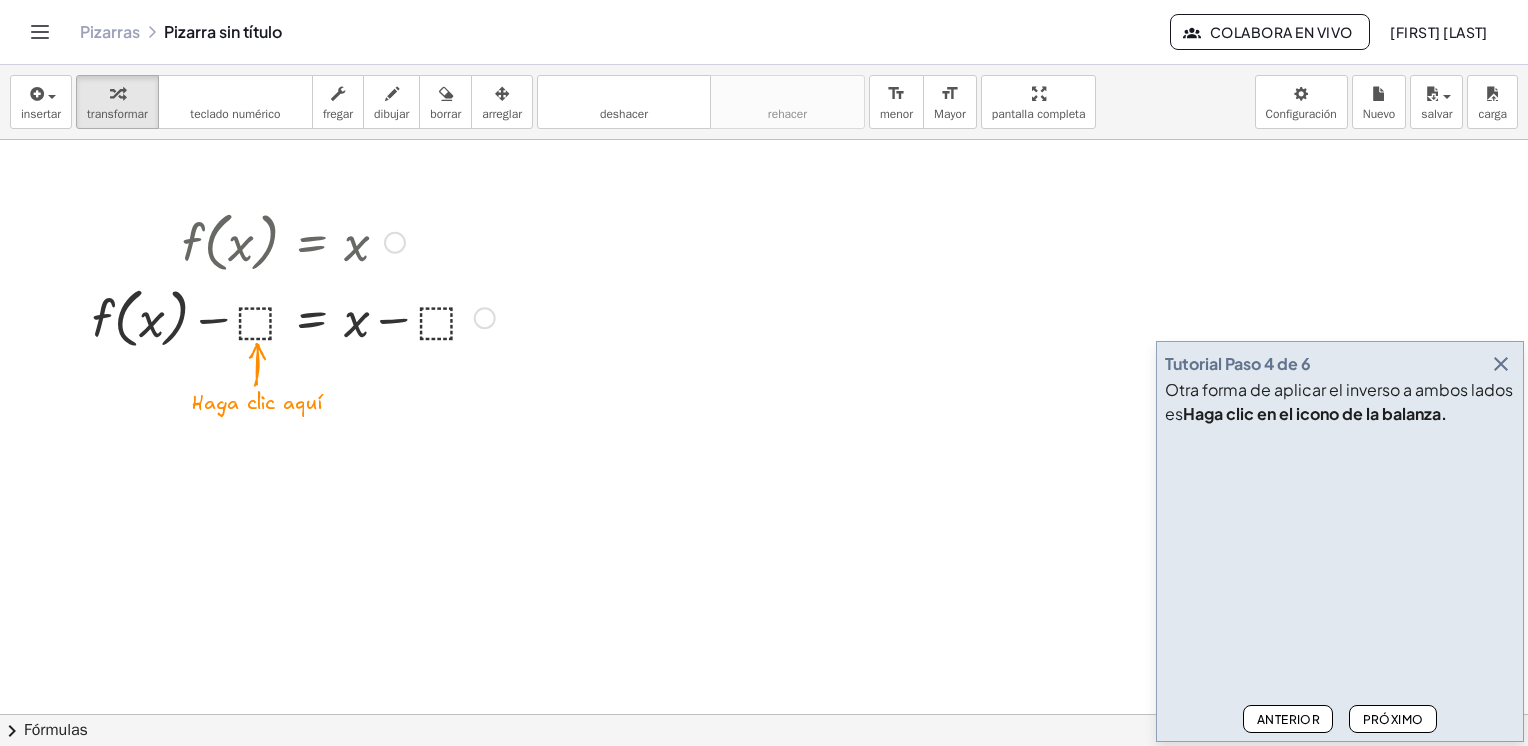 click at bounding box center (293, 316) 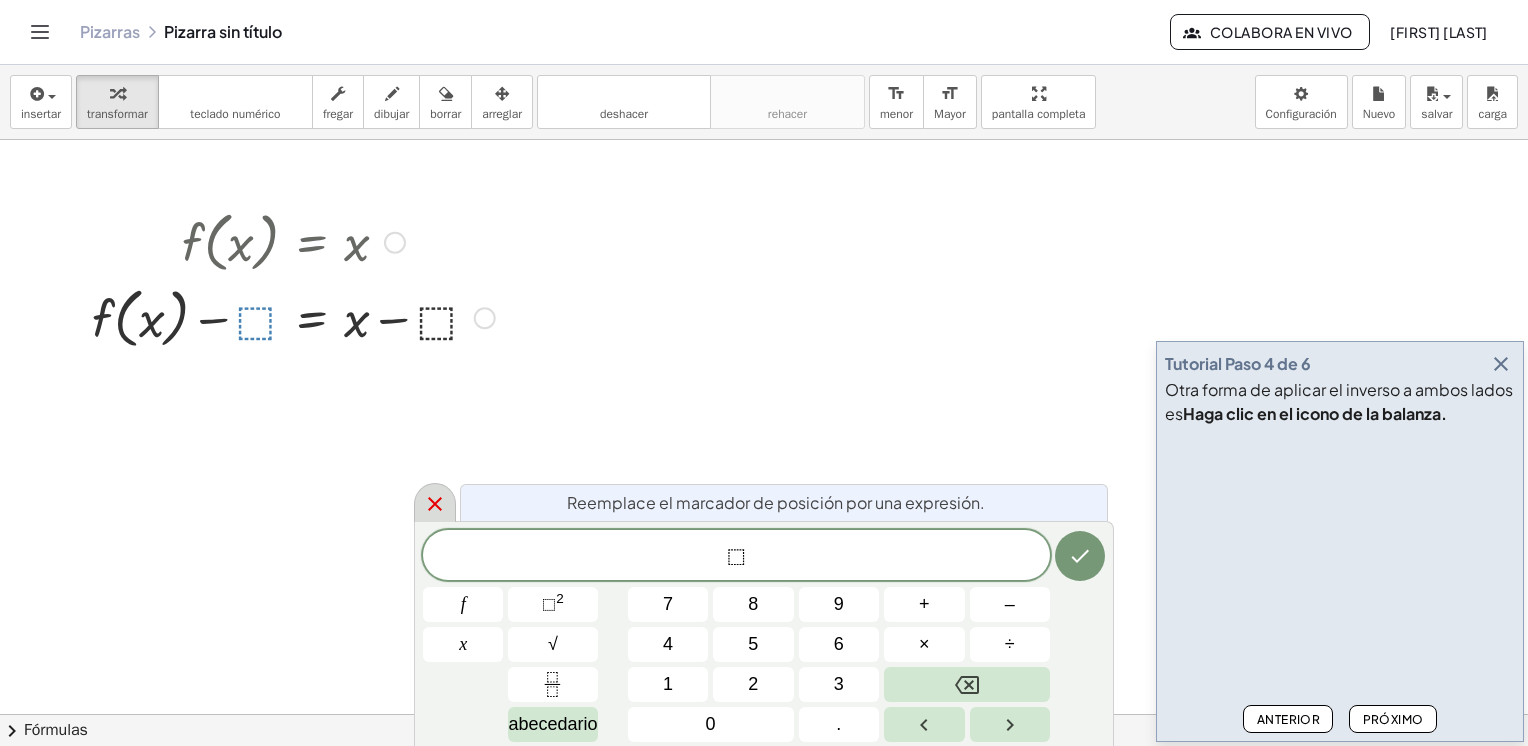 click 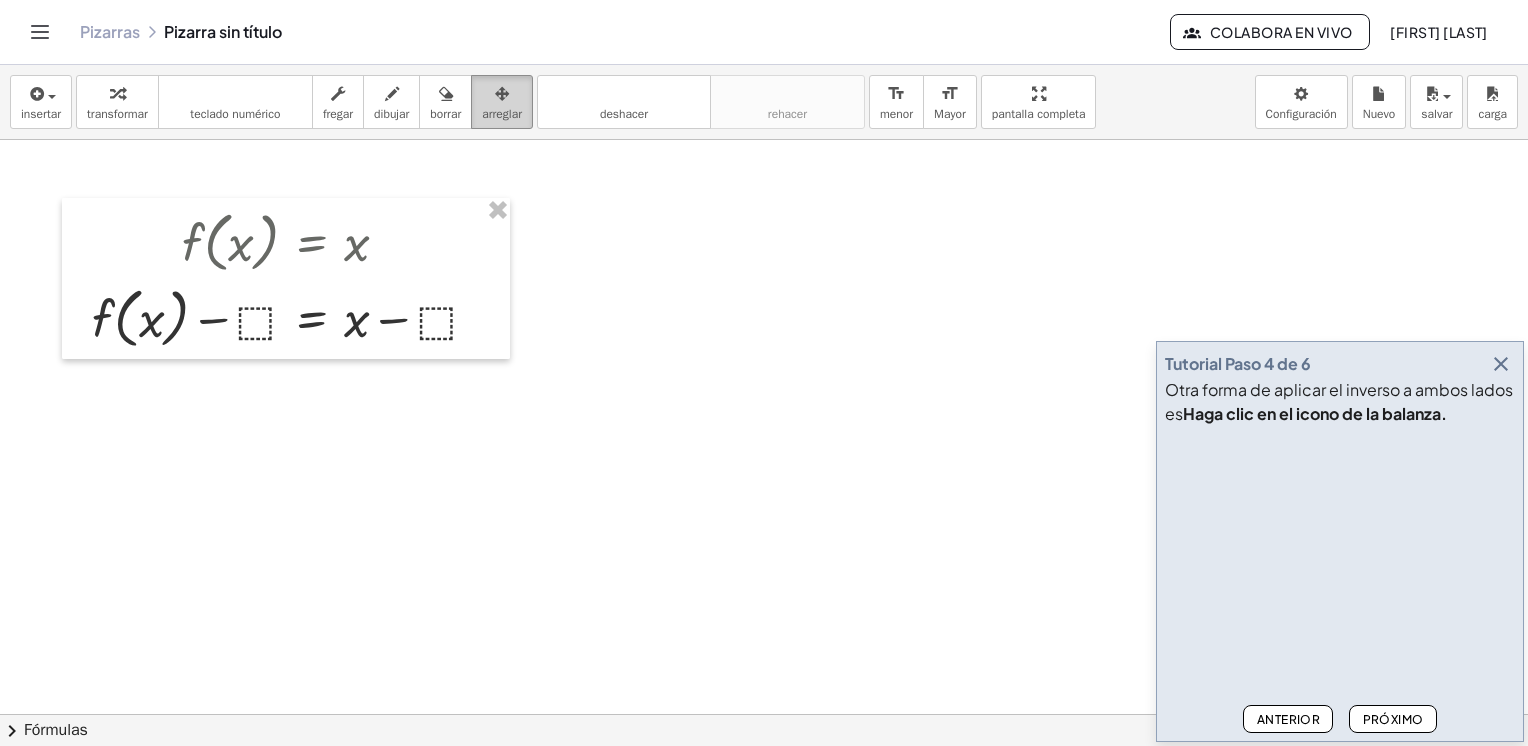 click at bounding box center (502, 93) 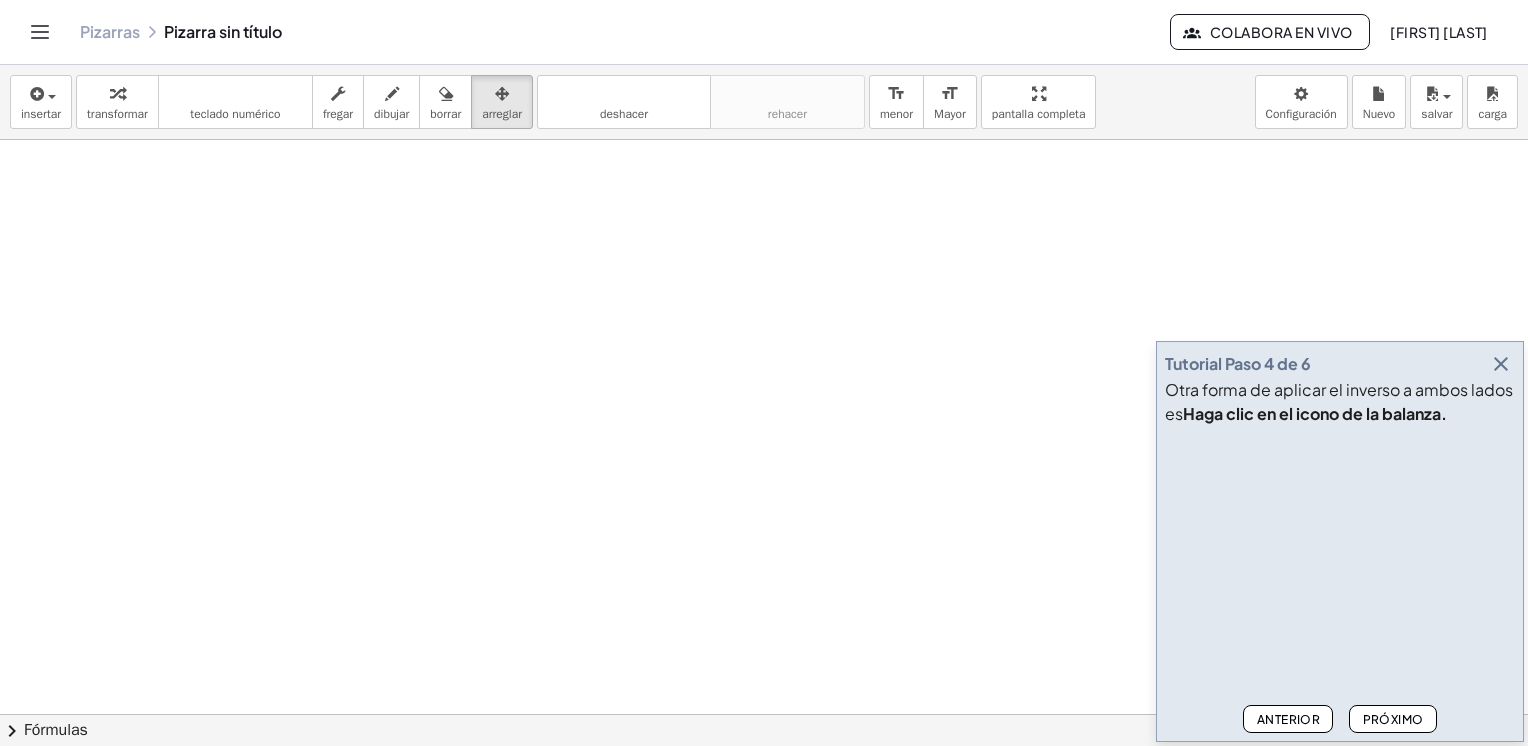 click at bounding box center [764, 780] 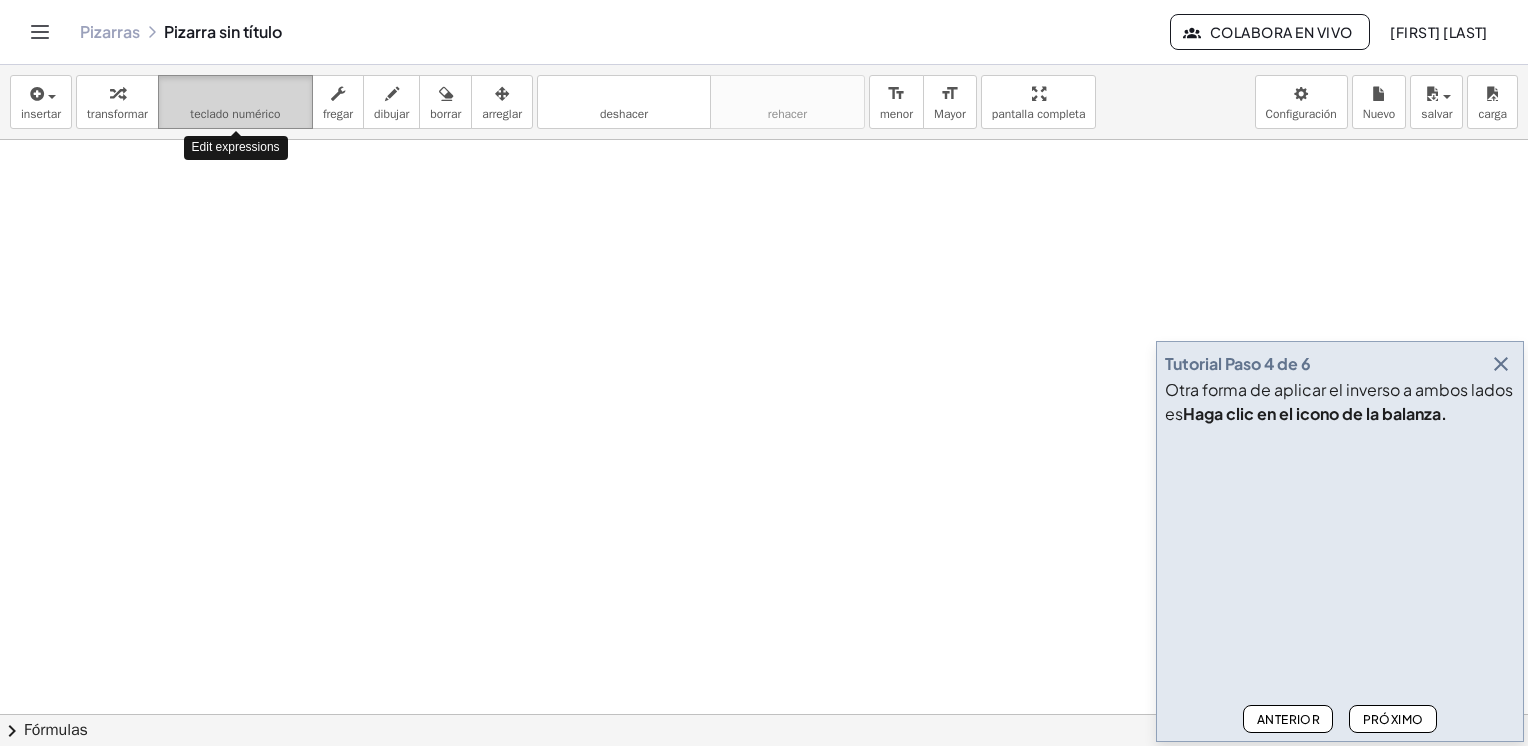click on "teclado numérico" at bounding box center (235, 114) 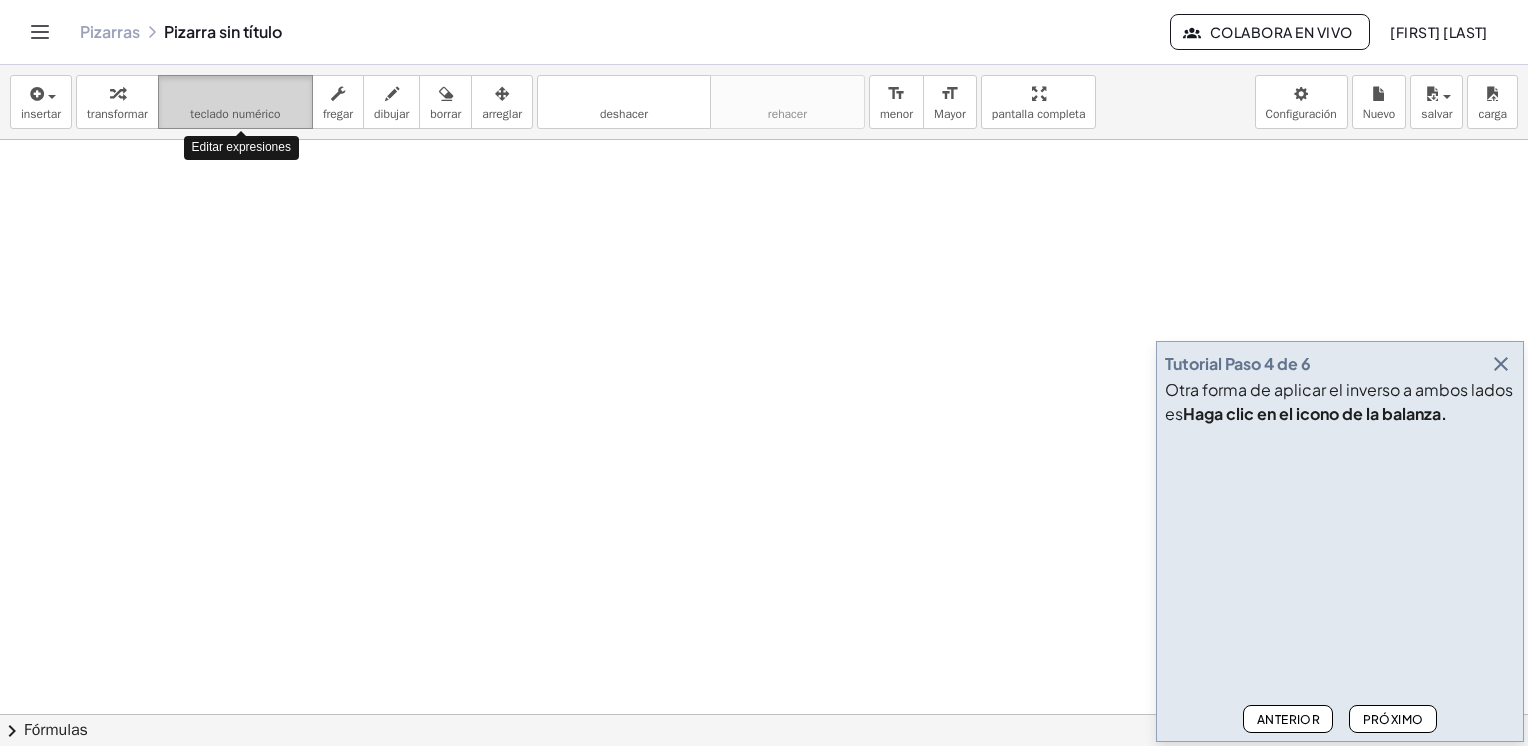 click on "teclado numérico" at bounding box center (235, 114) 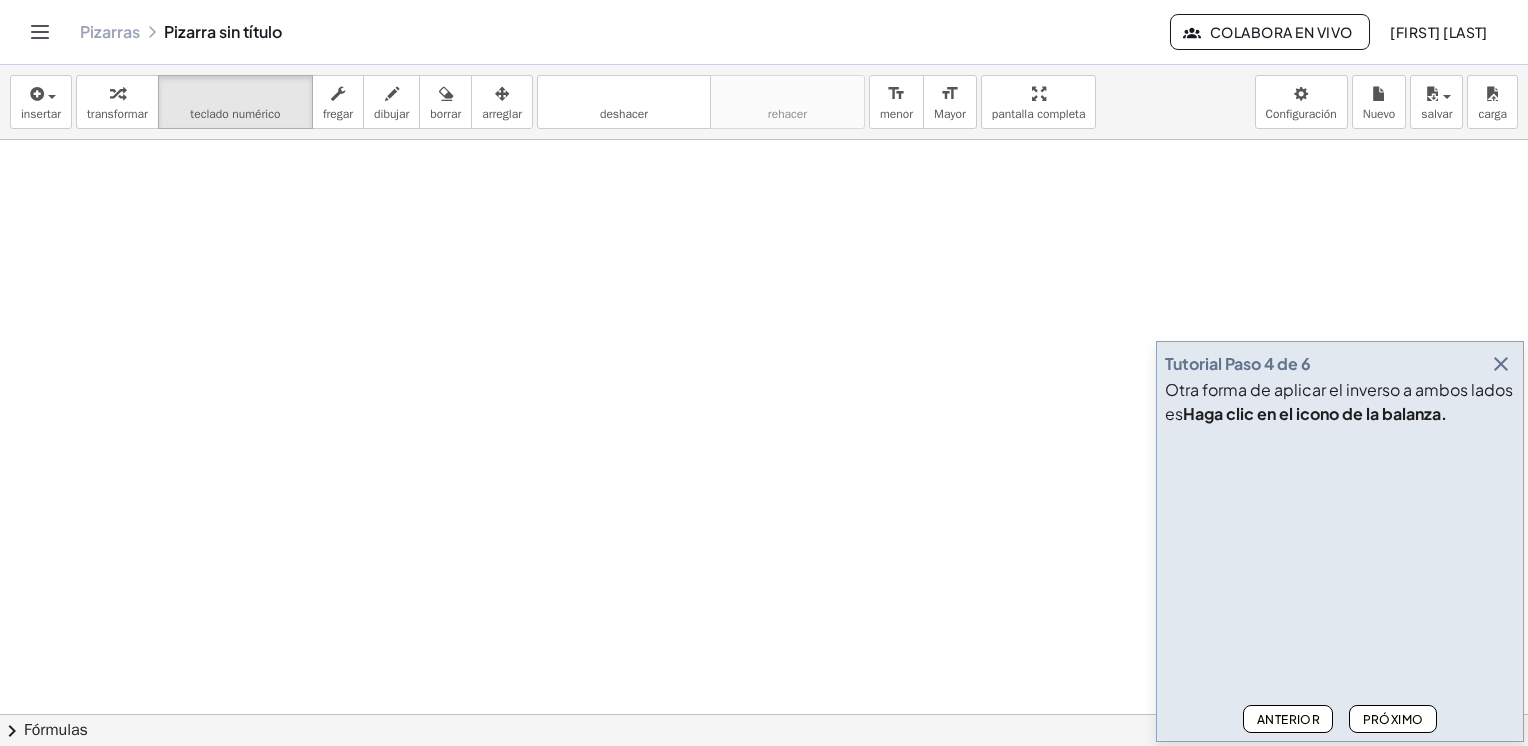 click at bounding box center (764, 780) 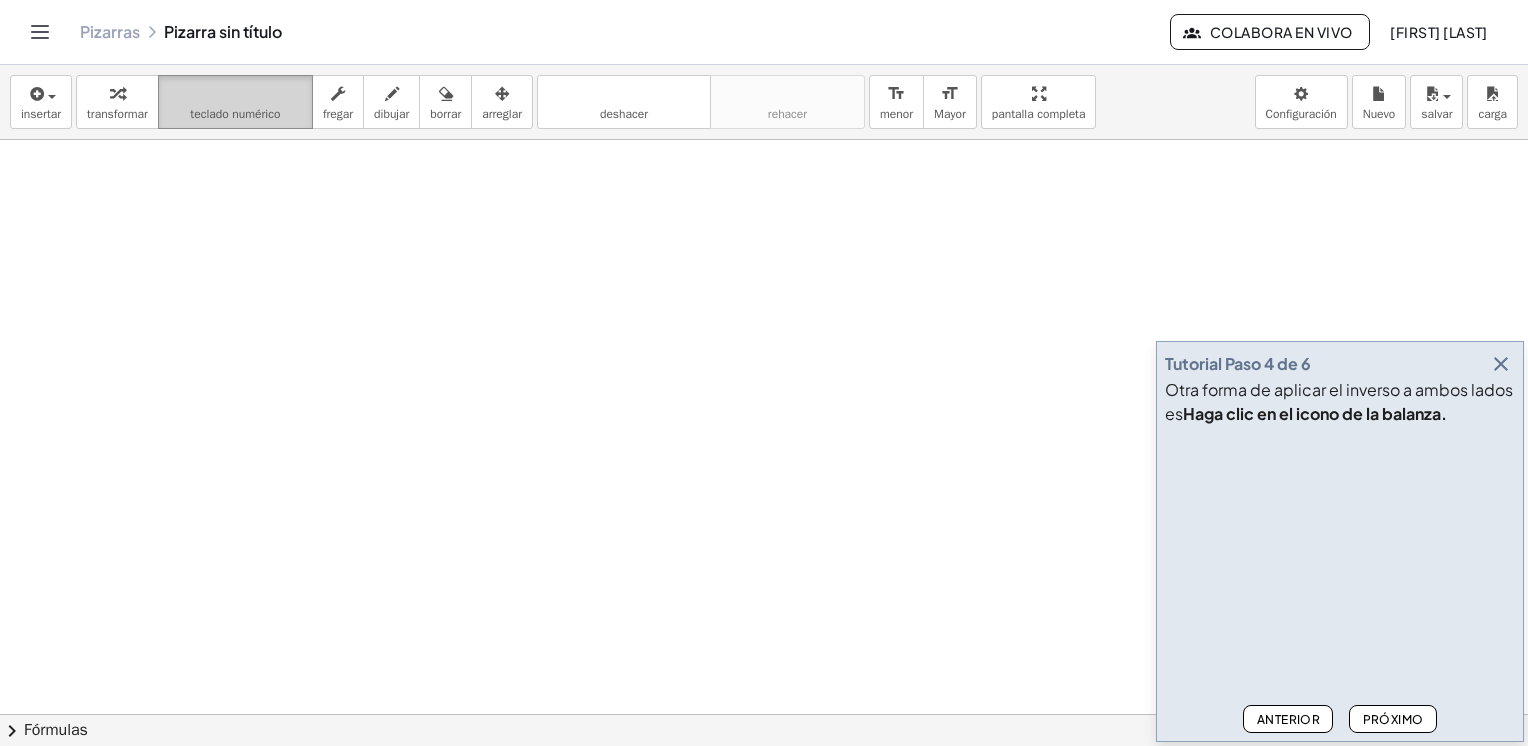 click on "teclado" at bounding box center (235, 94) 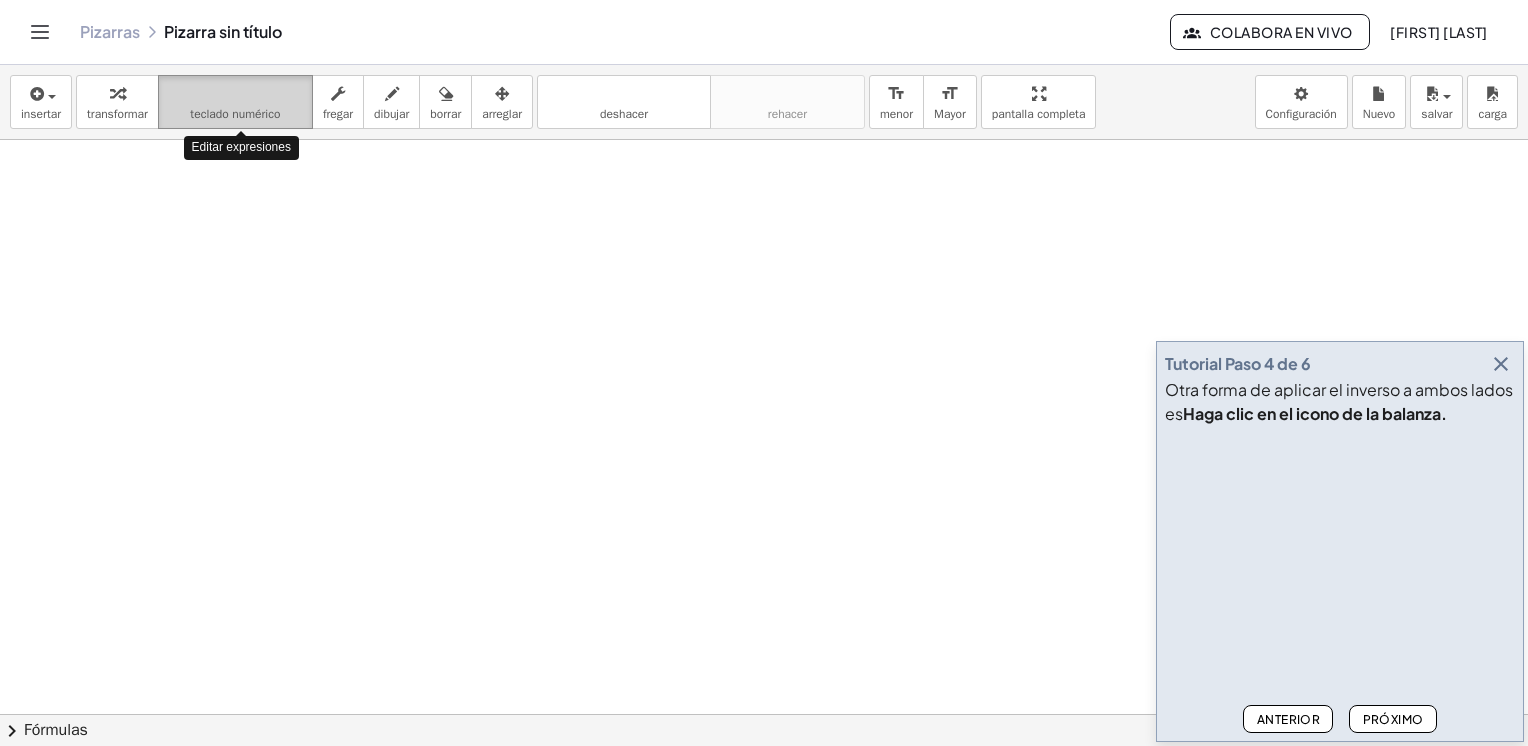 click on "teclado" at bounding box center (235, 94) 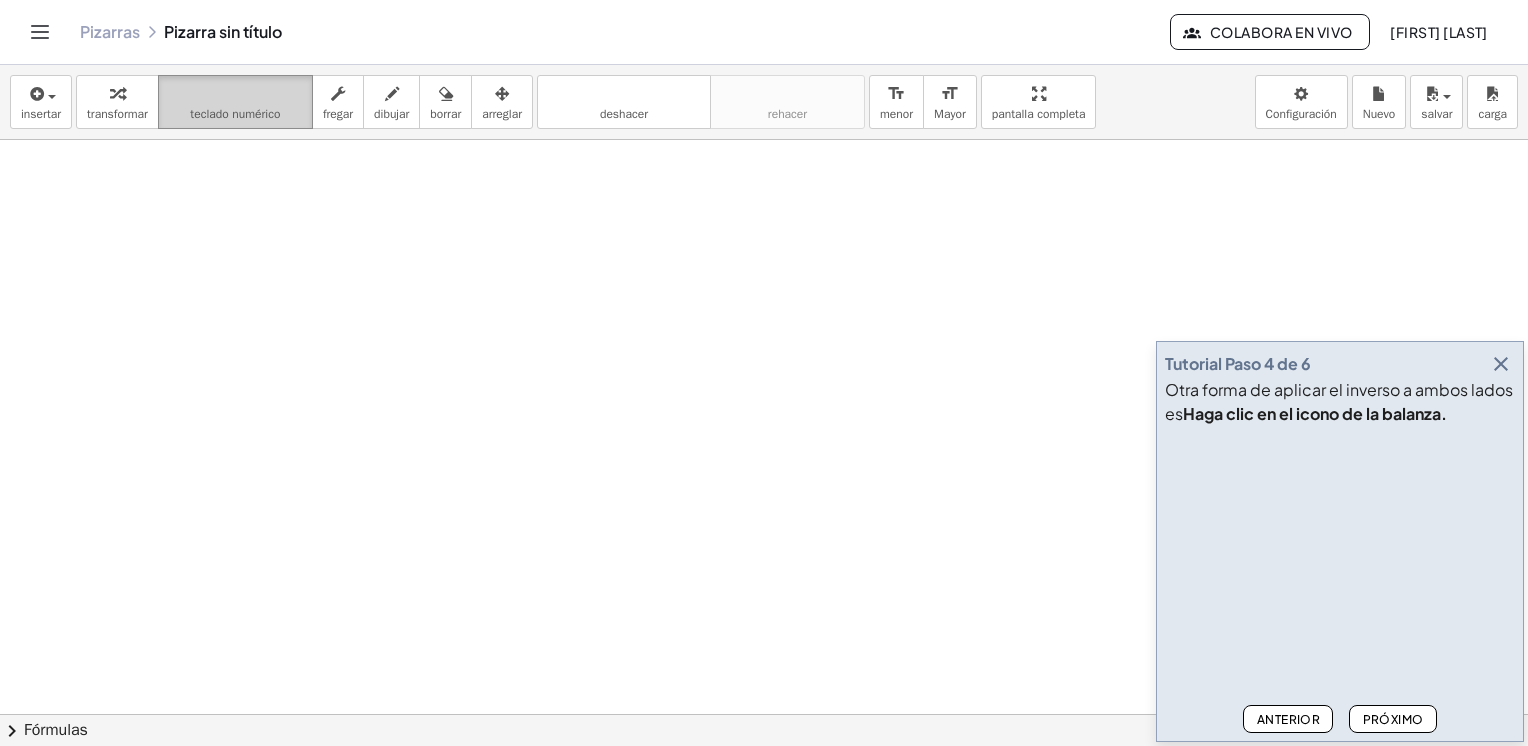 click on "teclado numérico" at bounding box center (235, 114) 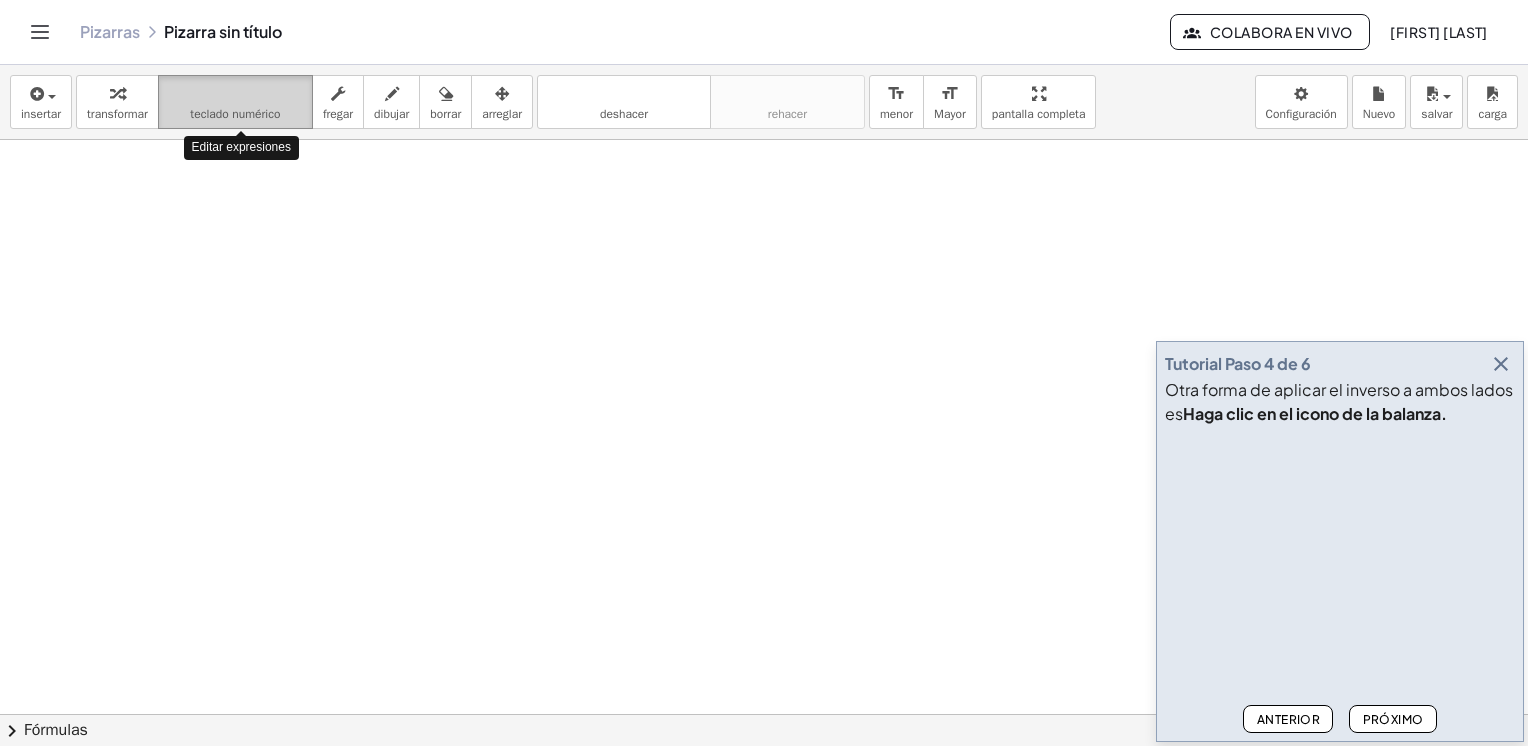 click on "teclado numérico" at bounding box center (235, 114) 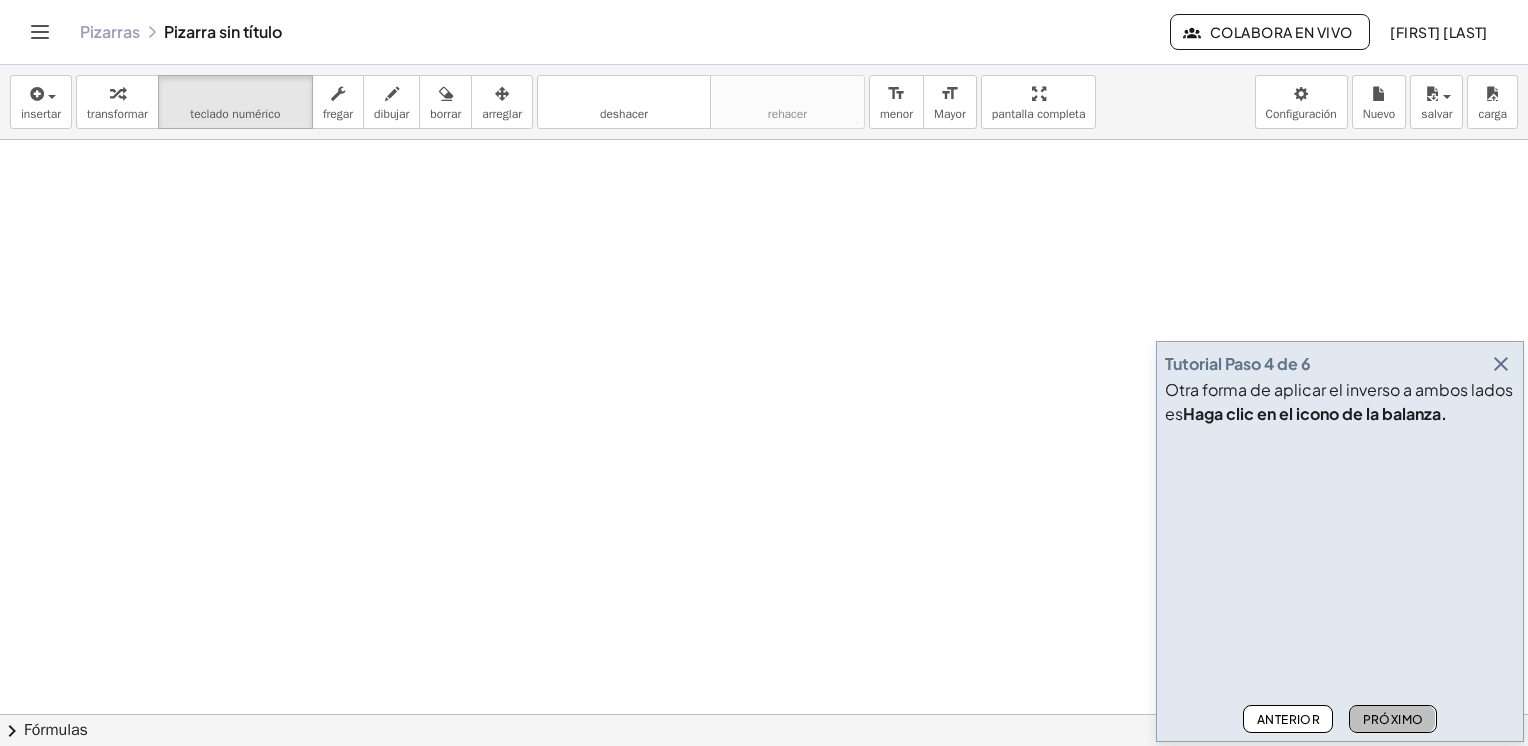 click on "Próximo" 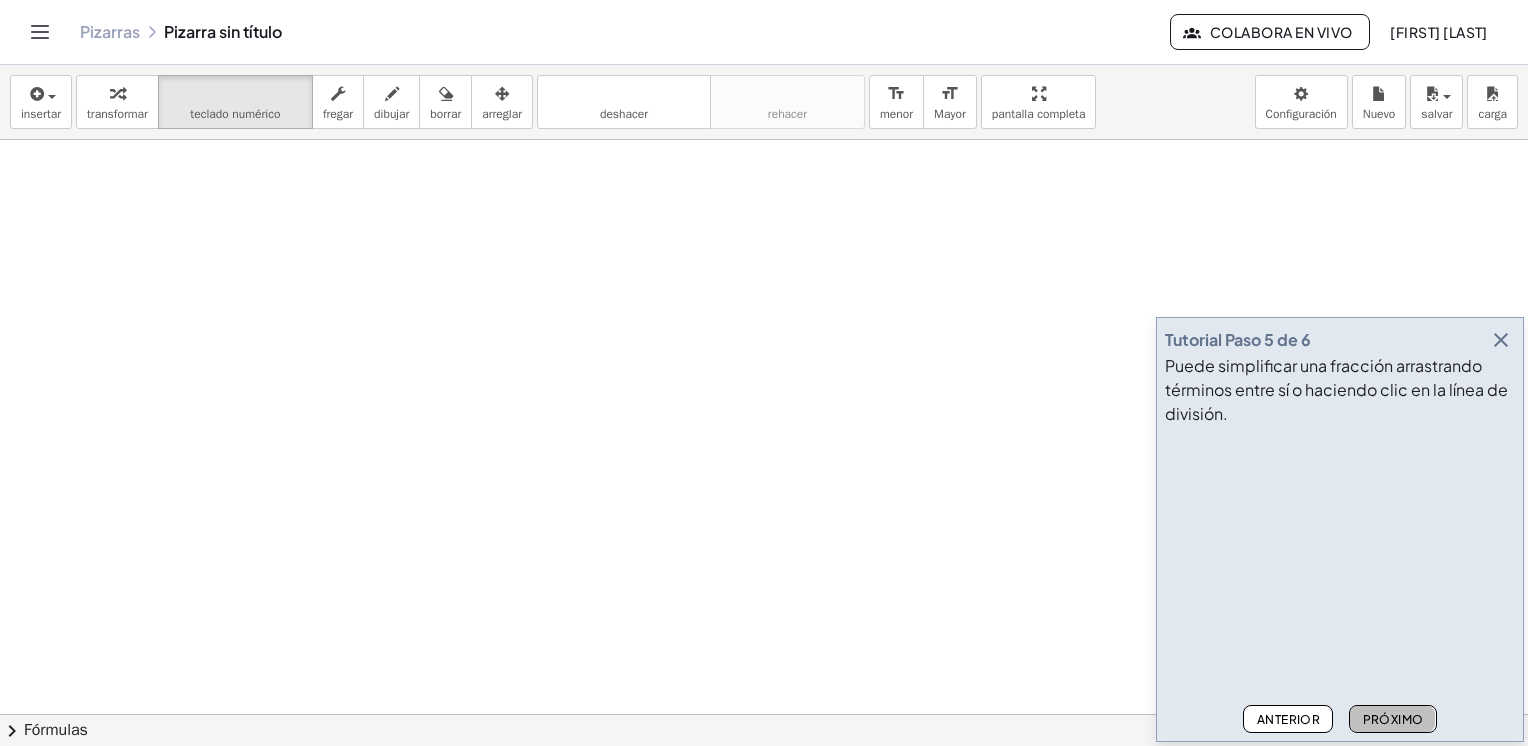 click on "Próximo" 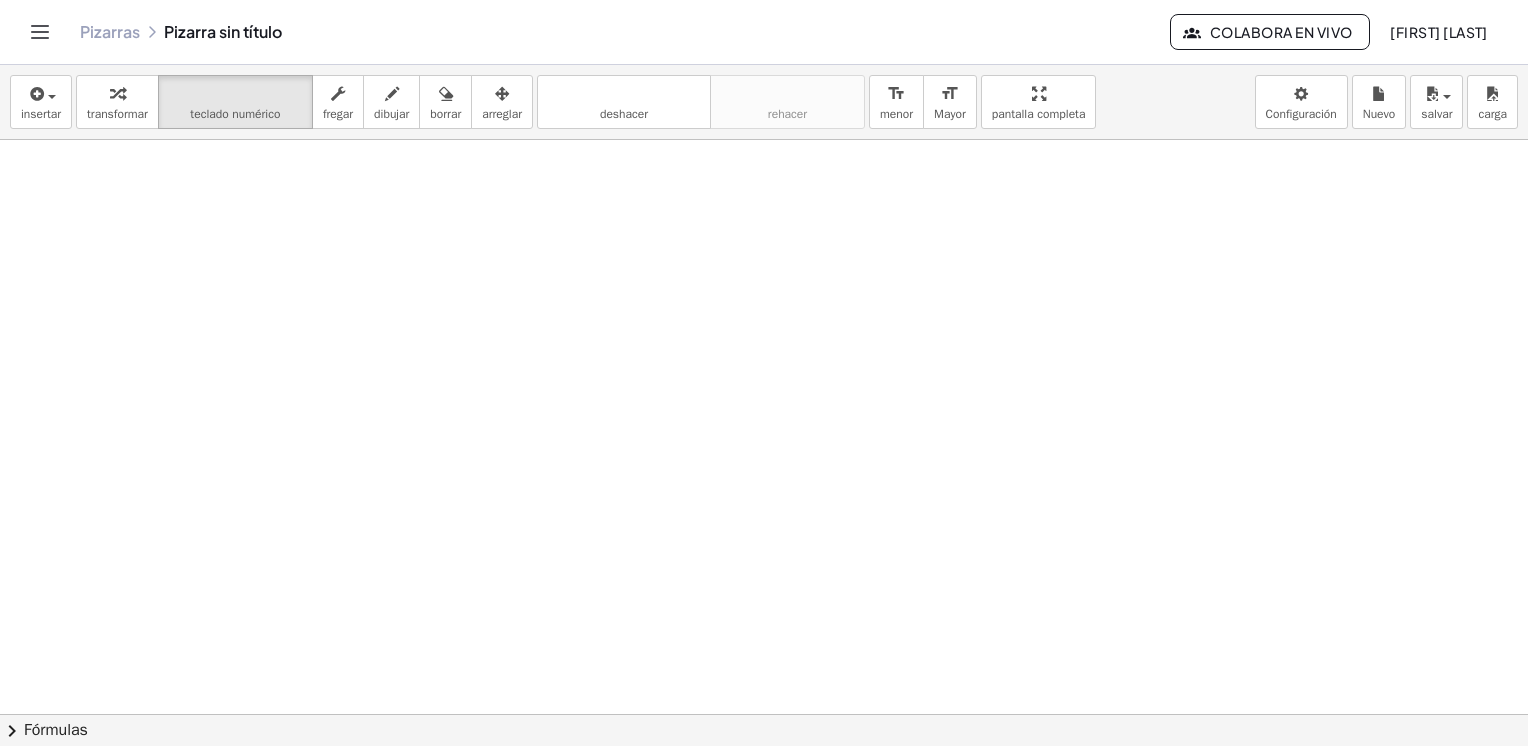 click at bounding box center (764, 780) 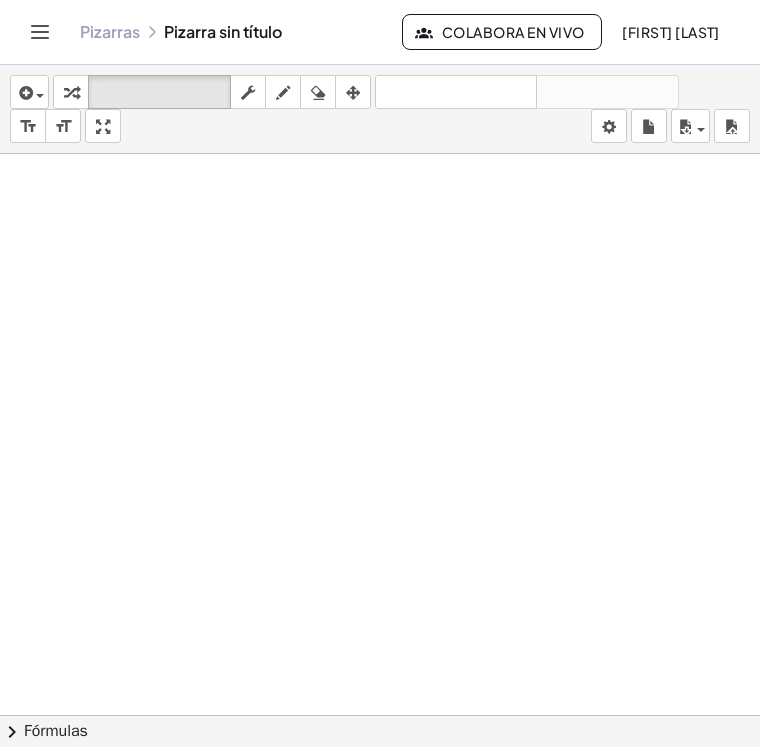click at bounding box center [380, 794] 